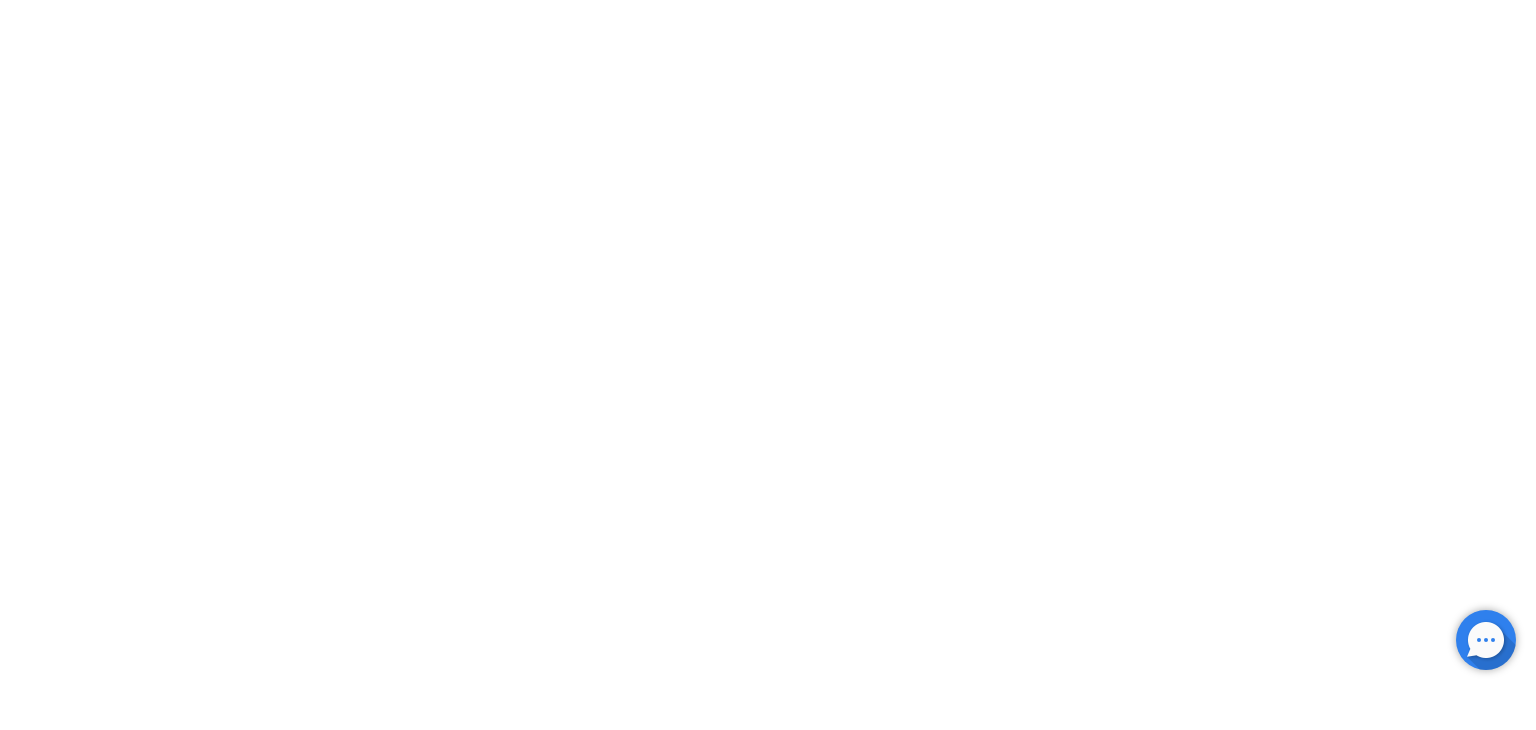 scroll, scrollTop: 0, scrollLeft: 0, axis: both 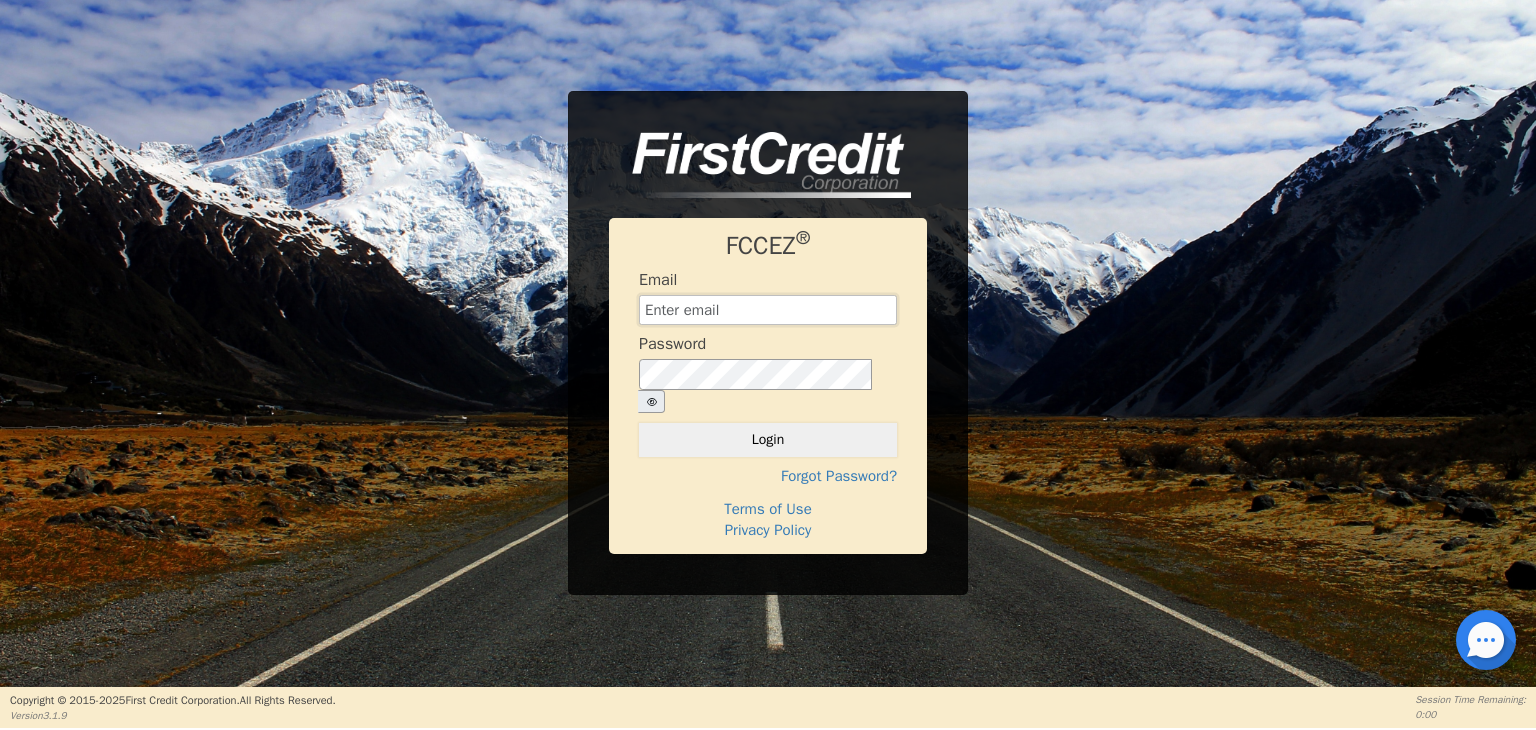 type on "[EMAIL_ADDRESS][DOMAIN_NAME]" 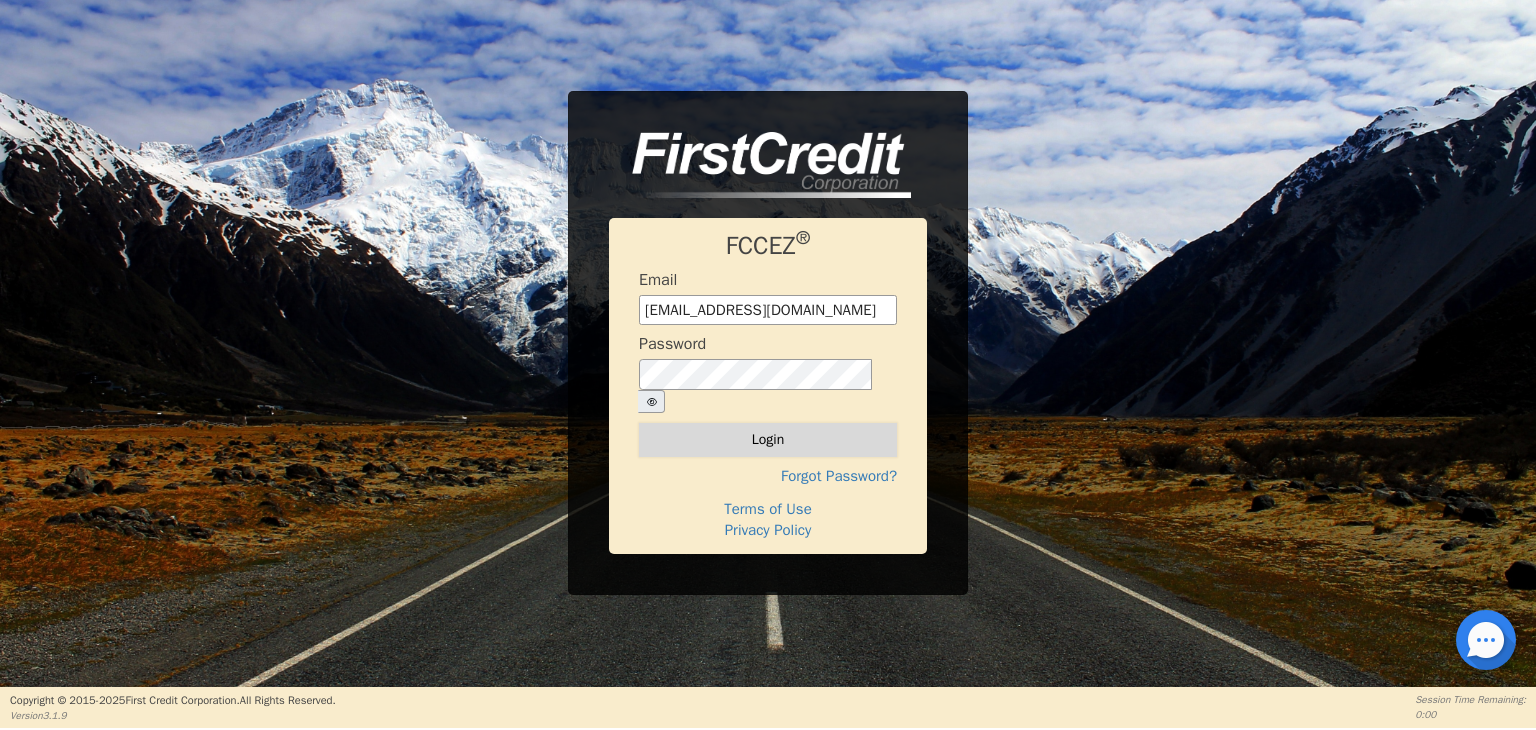 click on "Login" at bounding box center (768, 440) 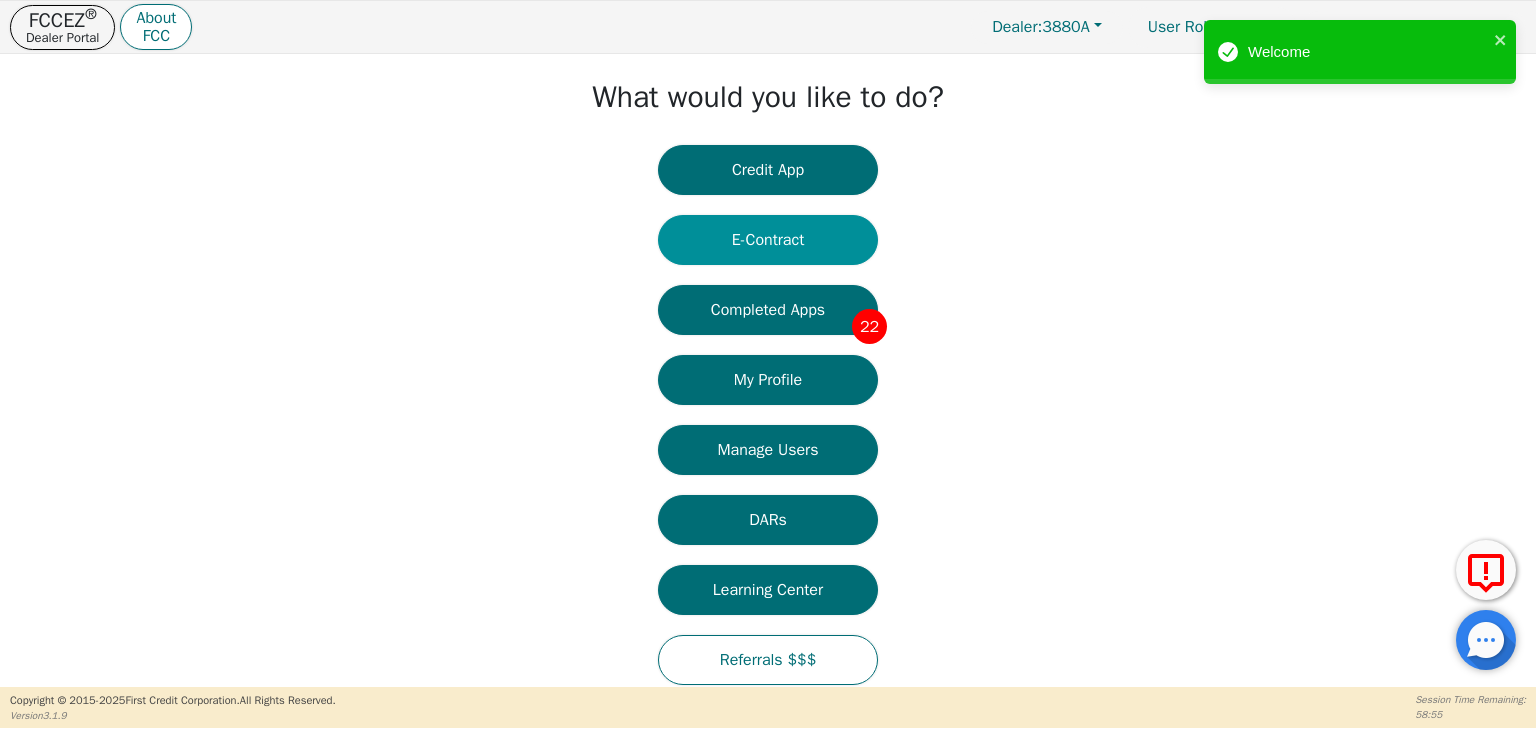 click on "E-Contract" at bounding box center (768, 240) 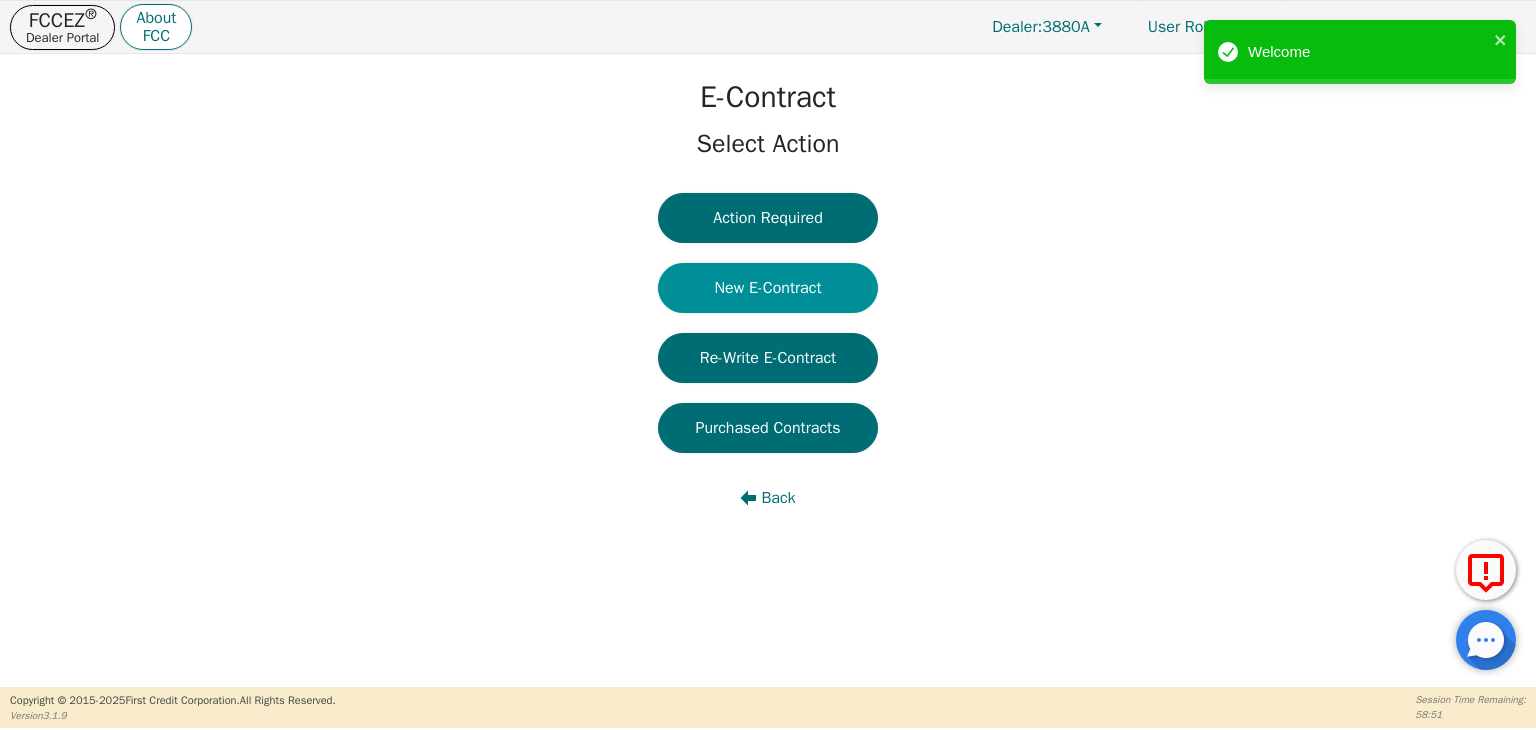 click on "New E-Contract" at bounding box center (768, 288) 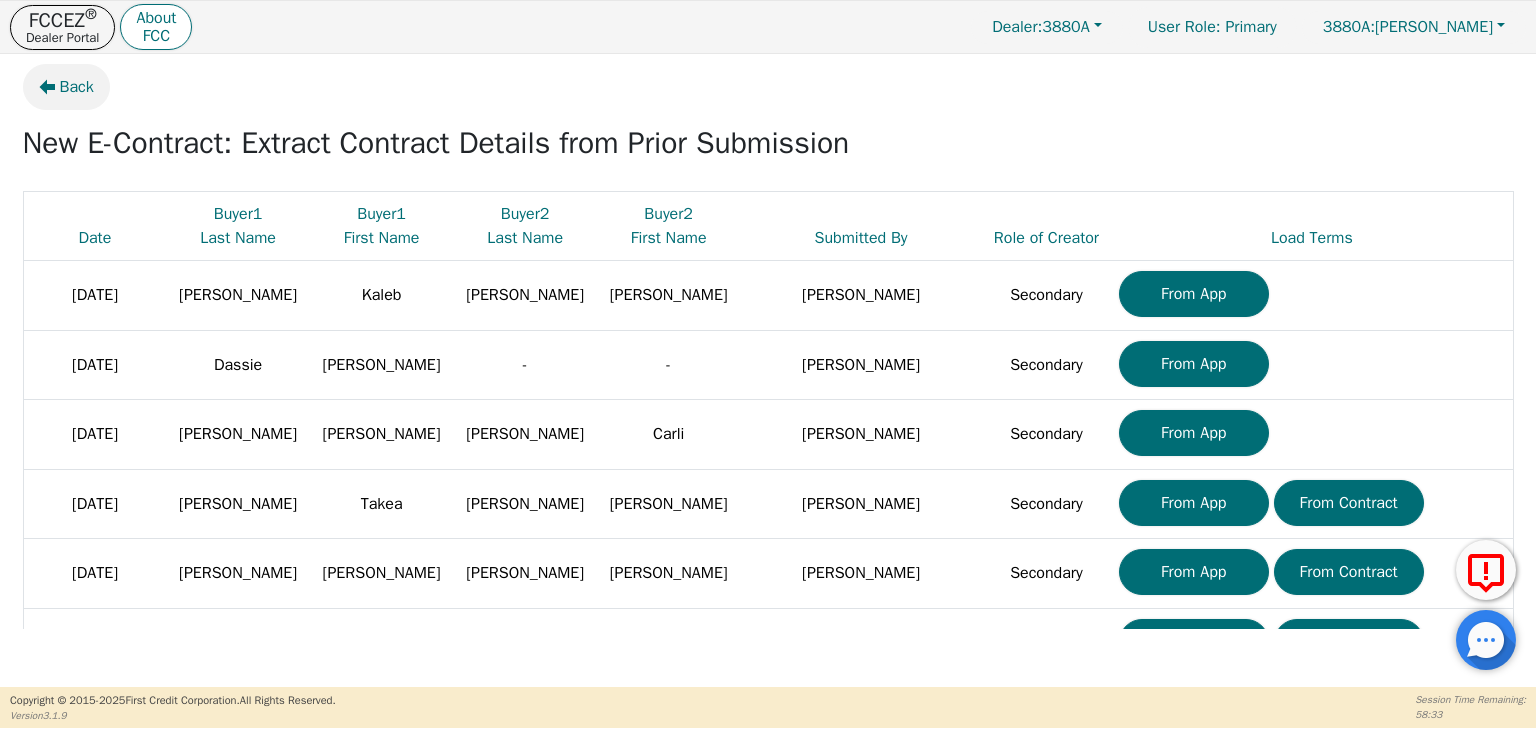 click on "Back" at bounding box center (77, 87) 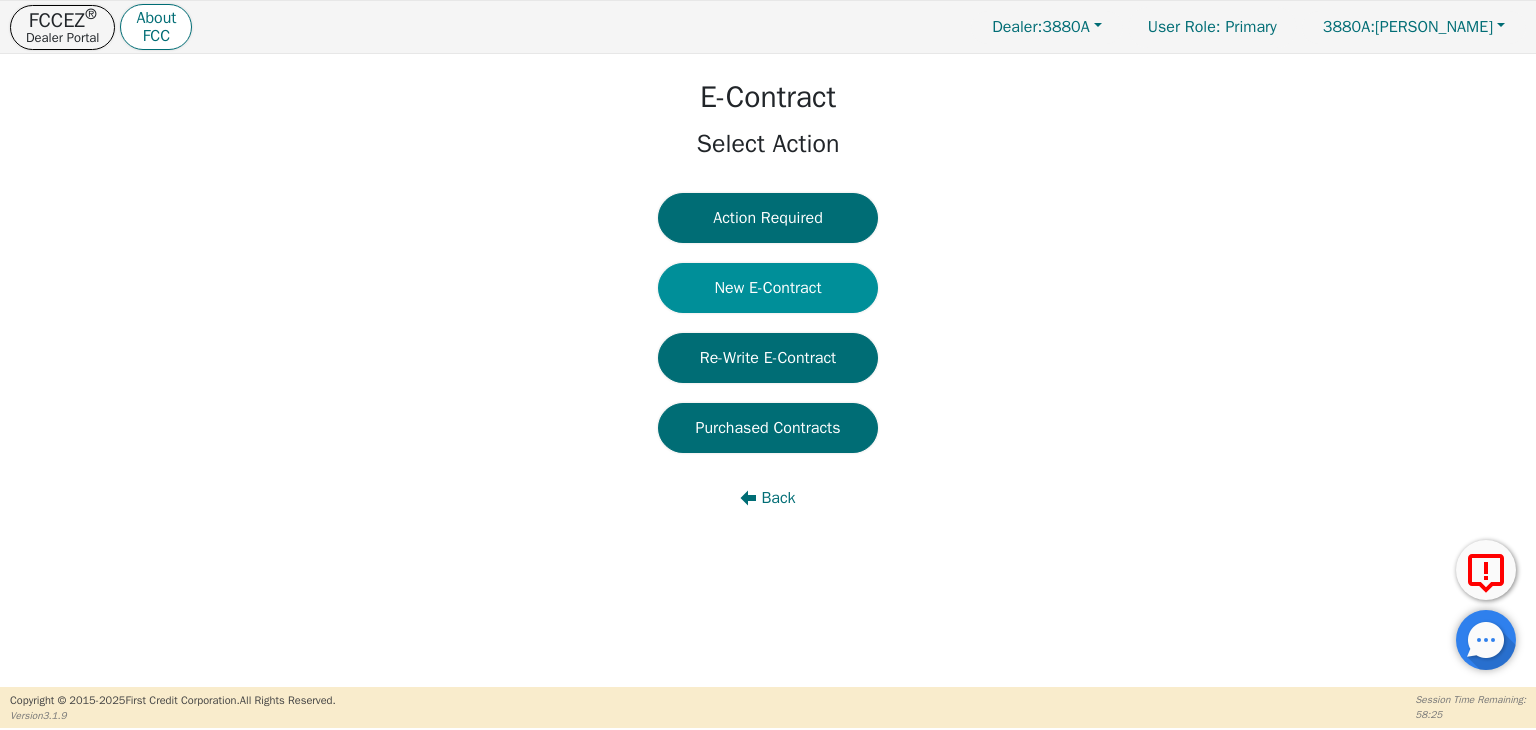 click on "New E-Contract" at bounding box center (768, 288) 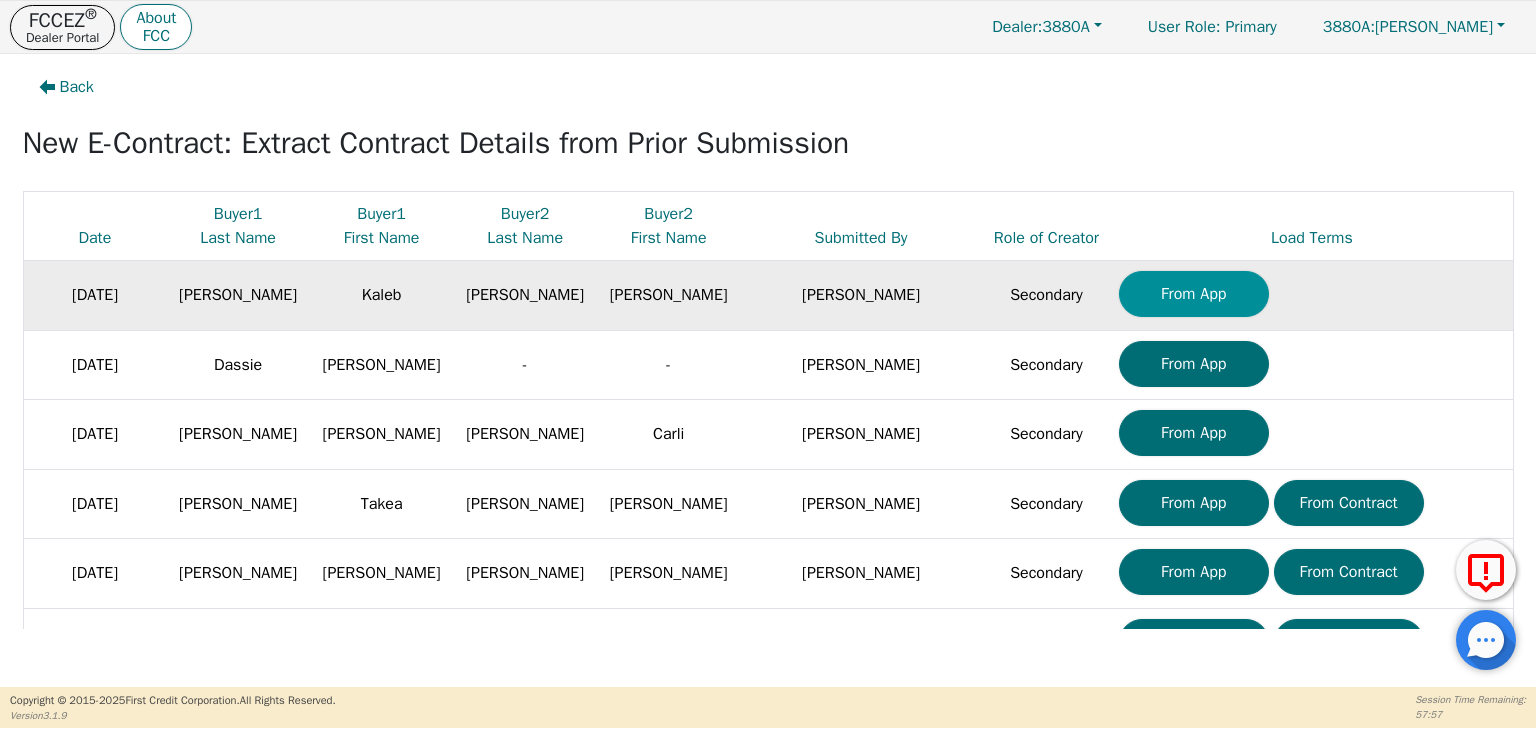 click on "From App" at bounding box center [1194, 294] 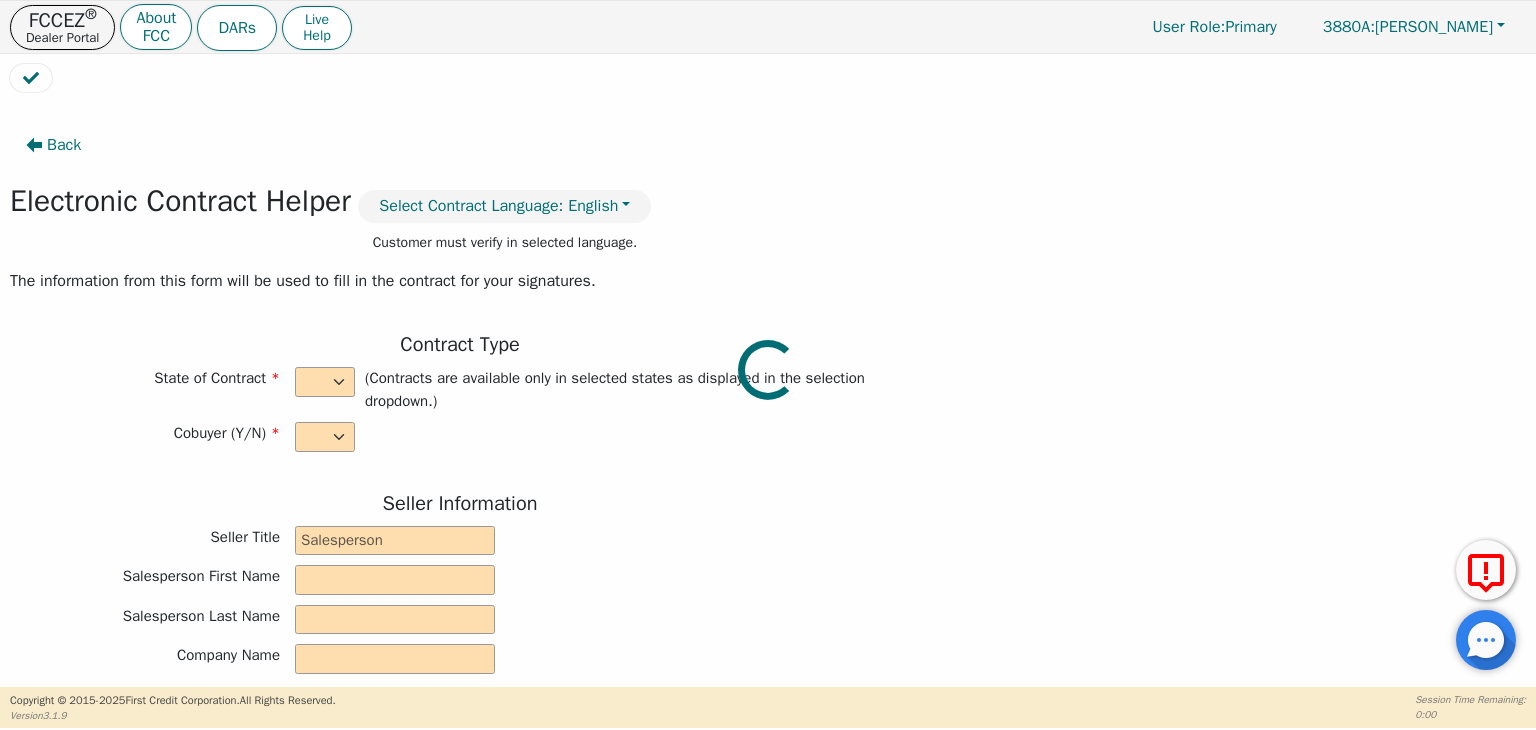 select on "y" 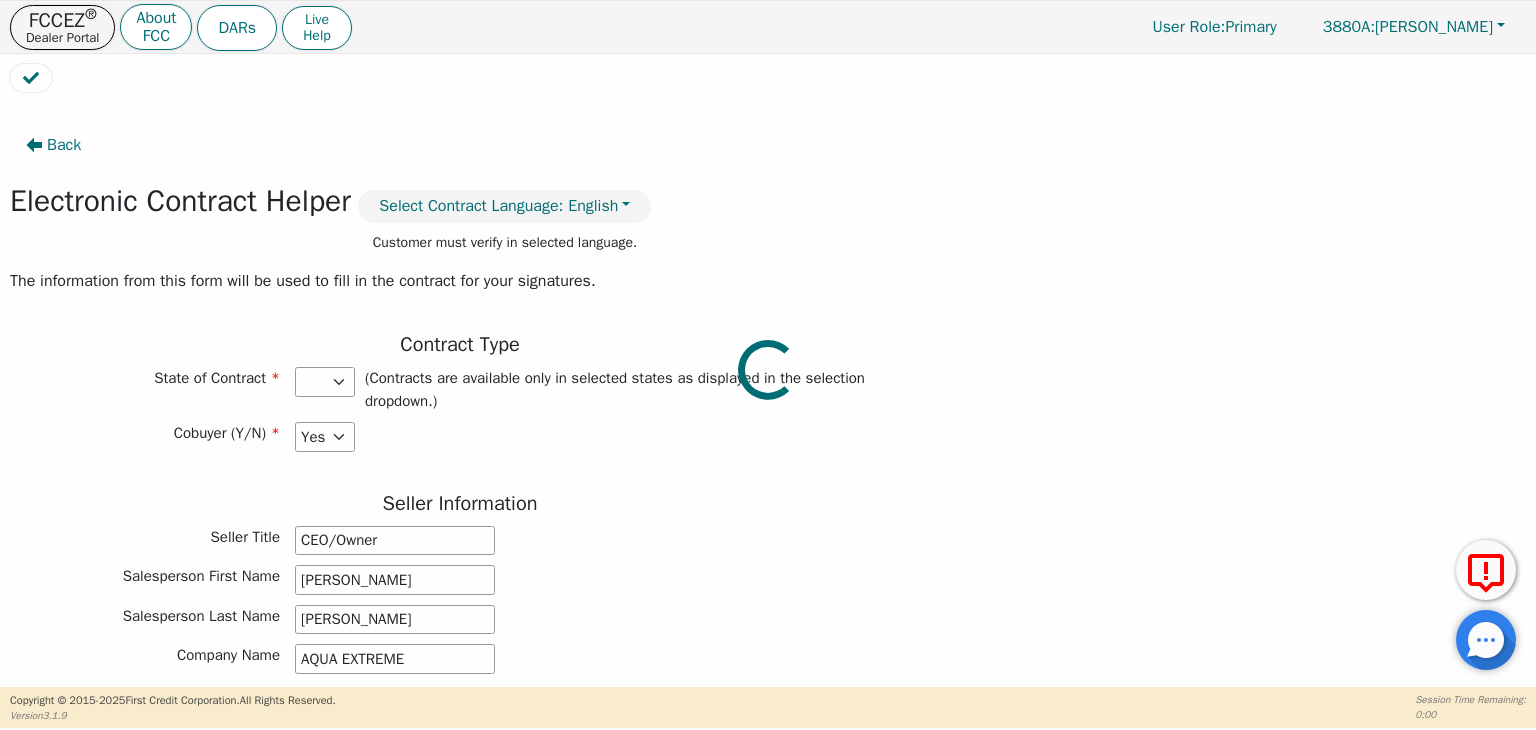 type on "3750.00" 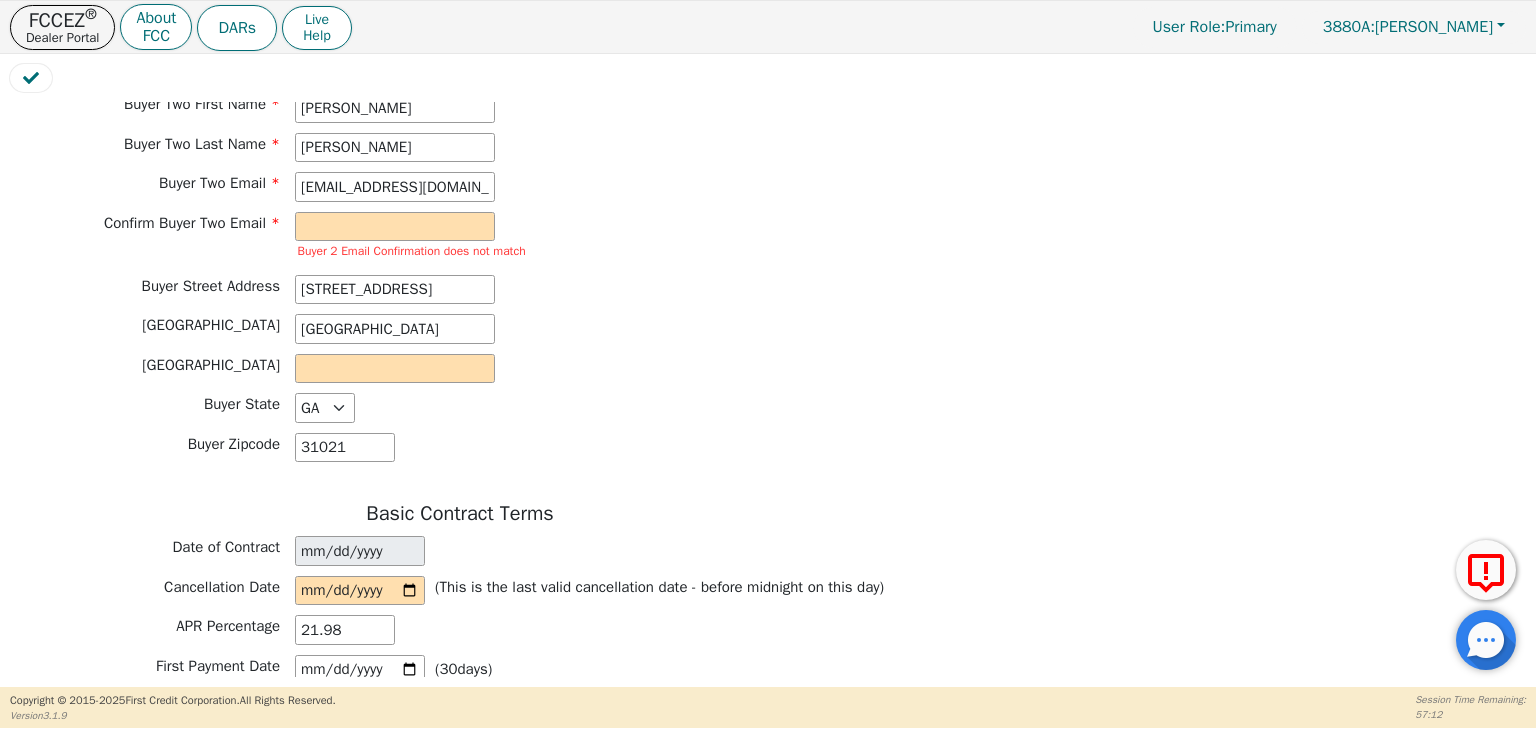 scroll, scrollTop: 1300, scrollLeft: 0, axis: vertical 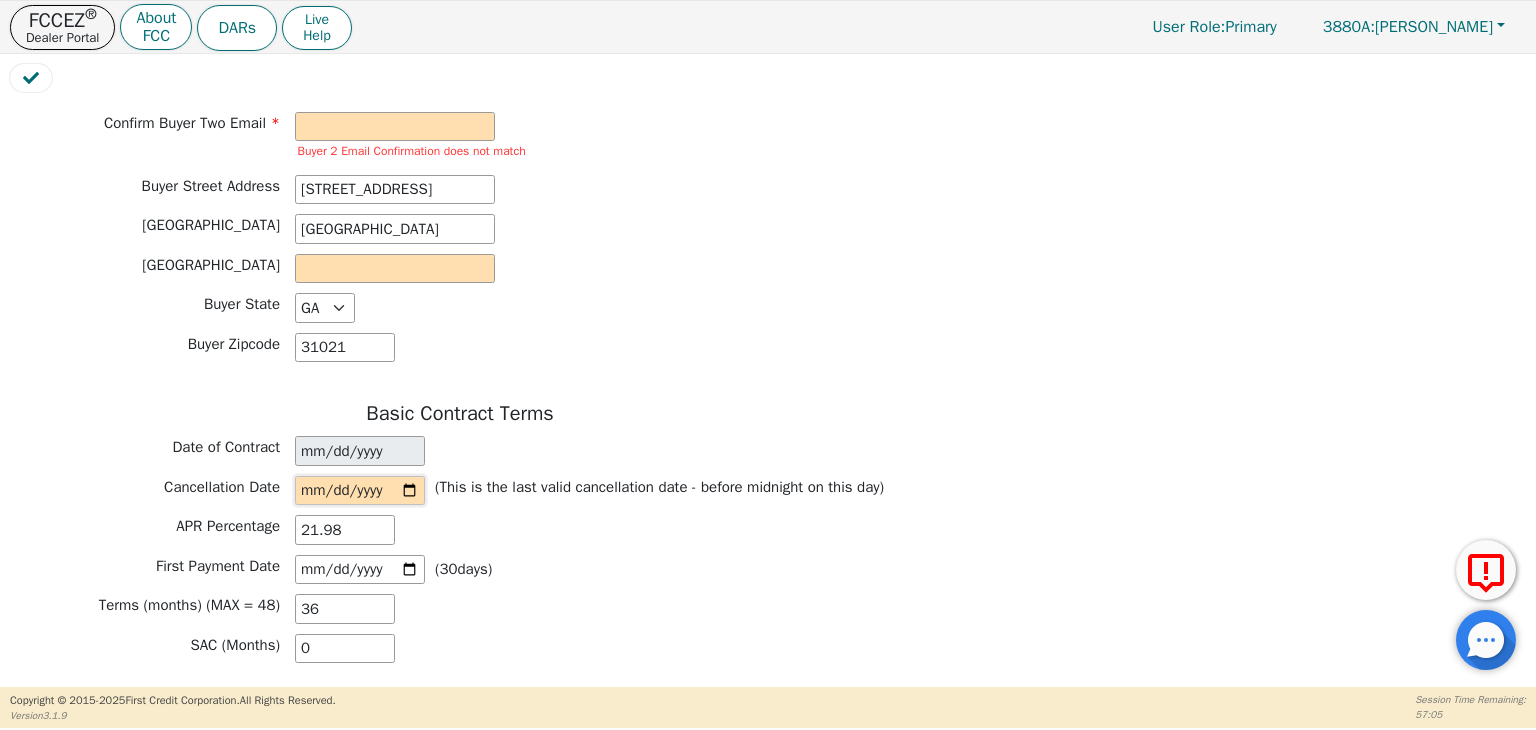 click at bounding box center [360, 491] 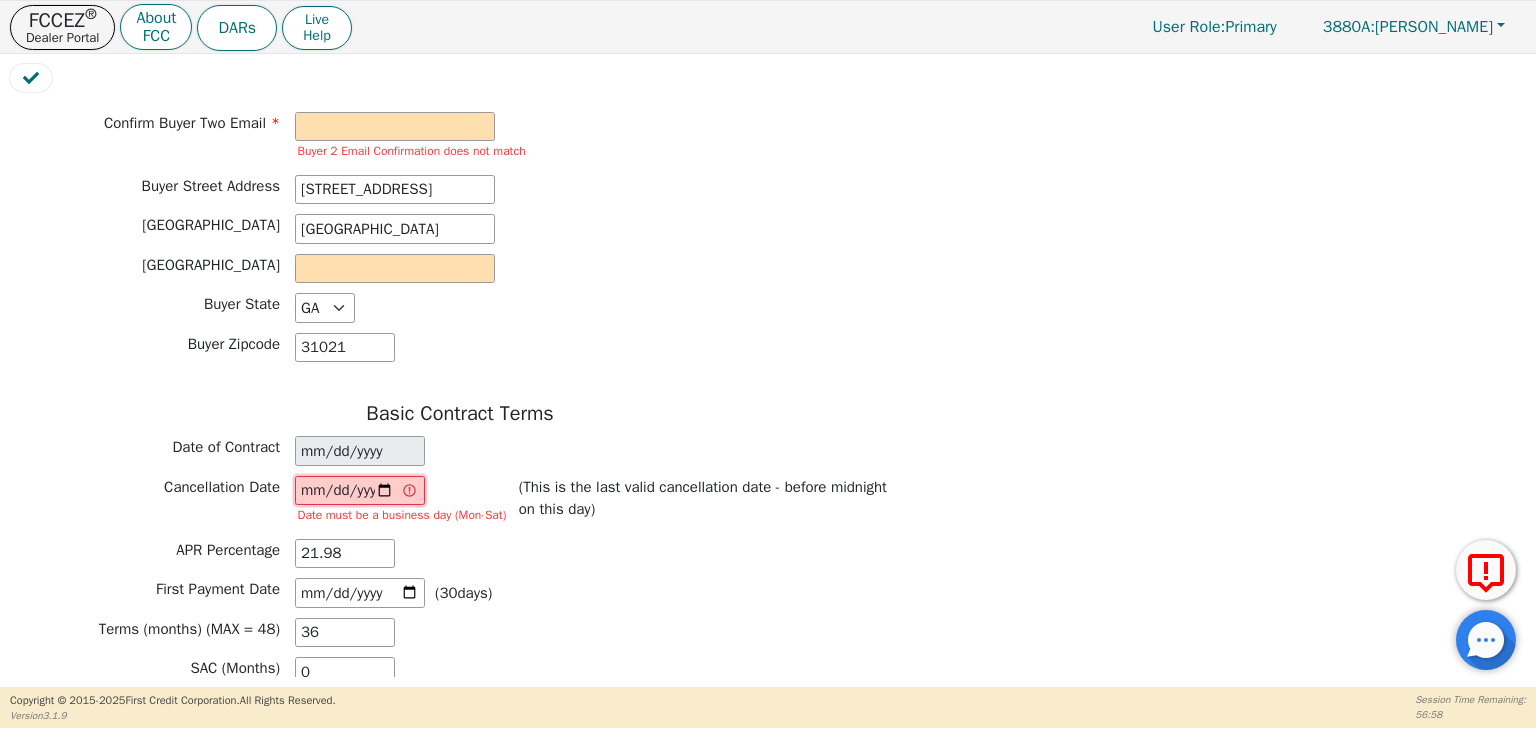 click on "[DATE]" at bounding box center (360, 491) 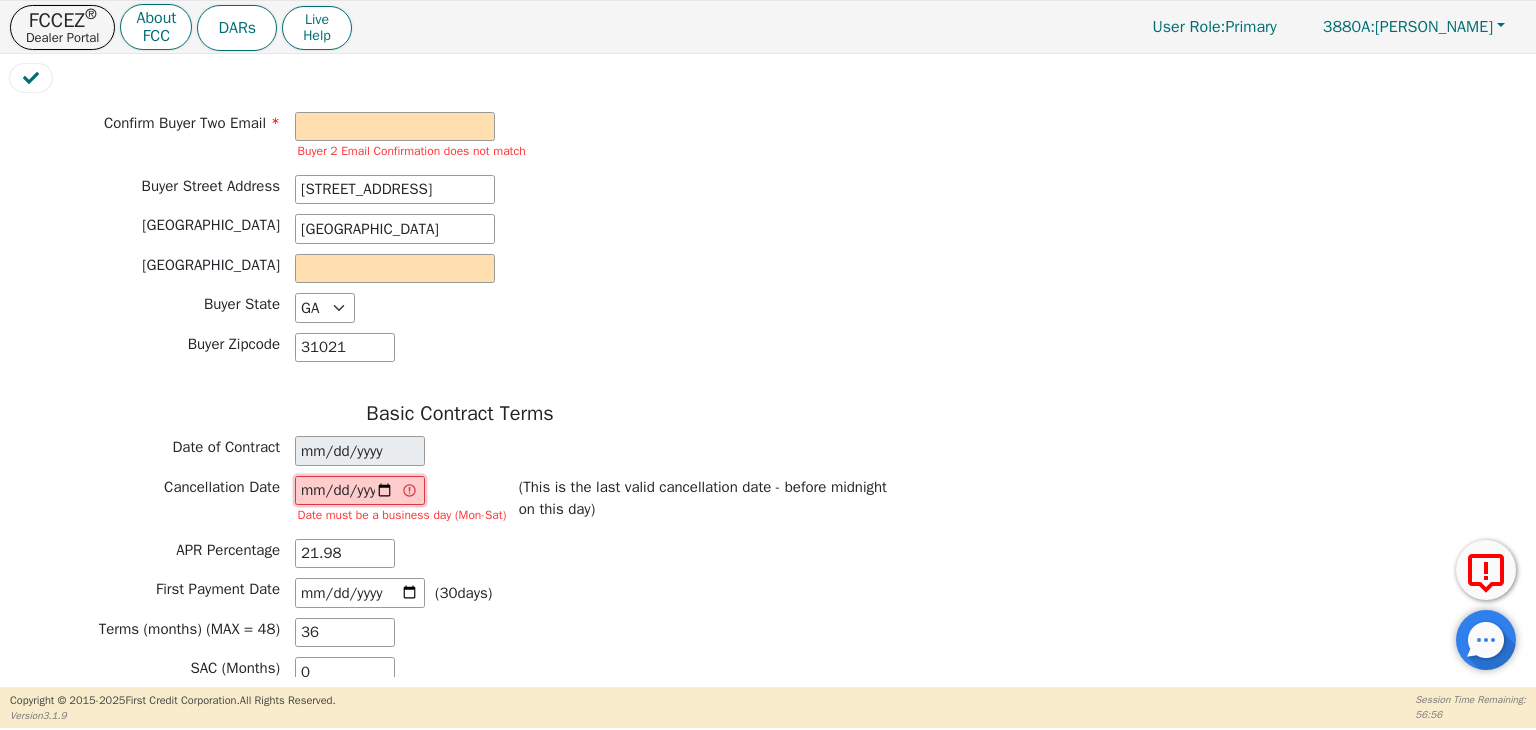 type on "[DATE]" 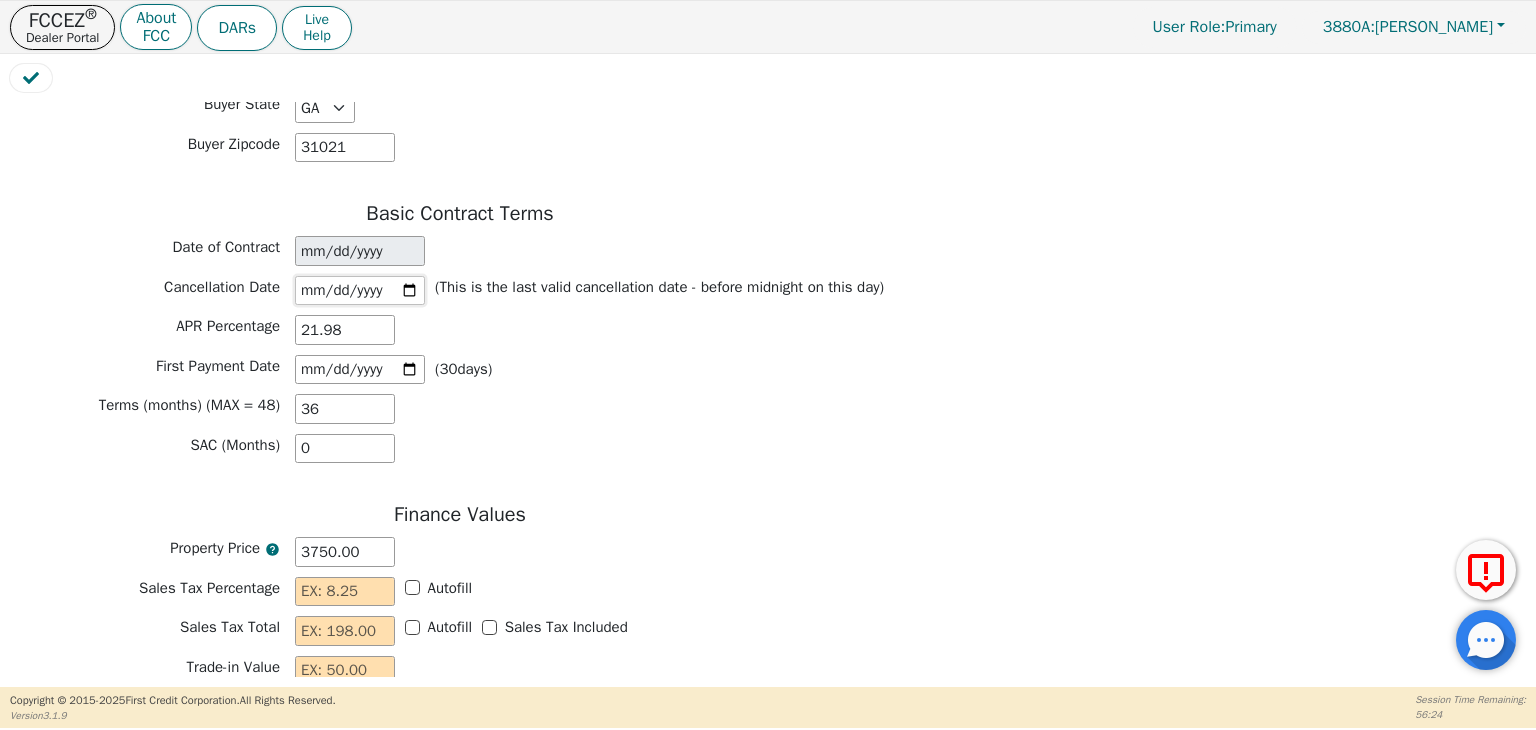 scroll, scrollTop: 1600, scrollLeft: 0, axis: vertical 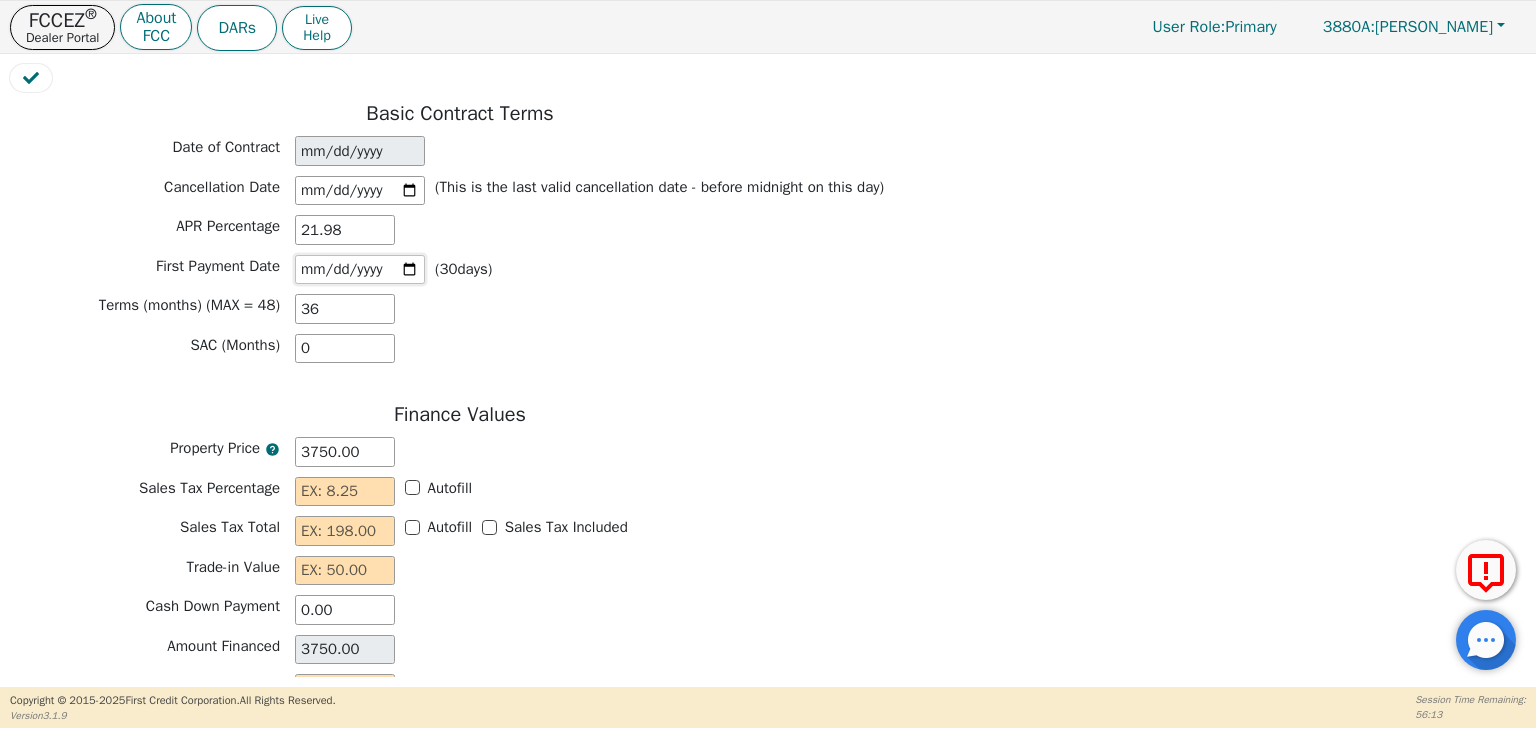 click on "[DATE]" at bounding box center [360, 270] 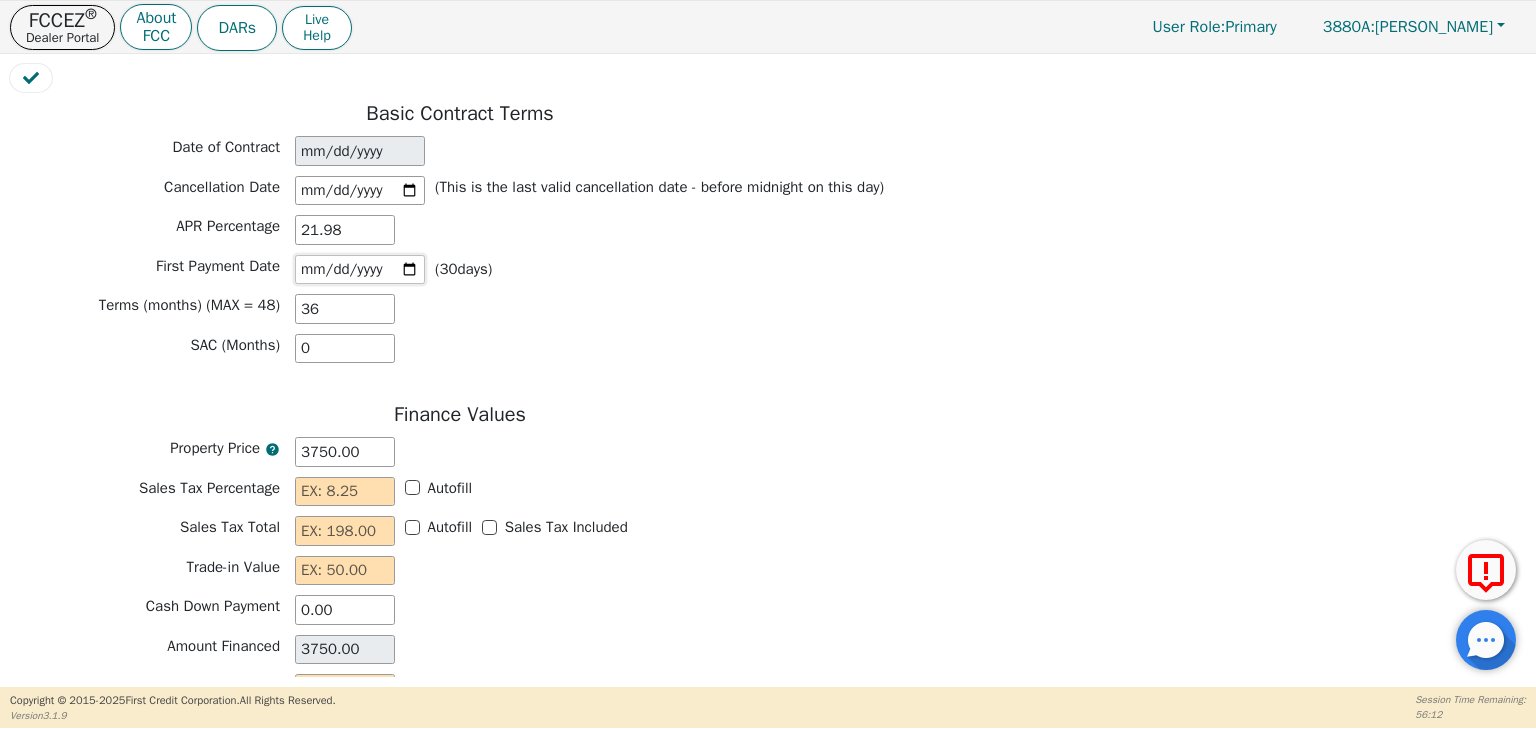 click on "[DATE]" at bounding box center [360, 270] 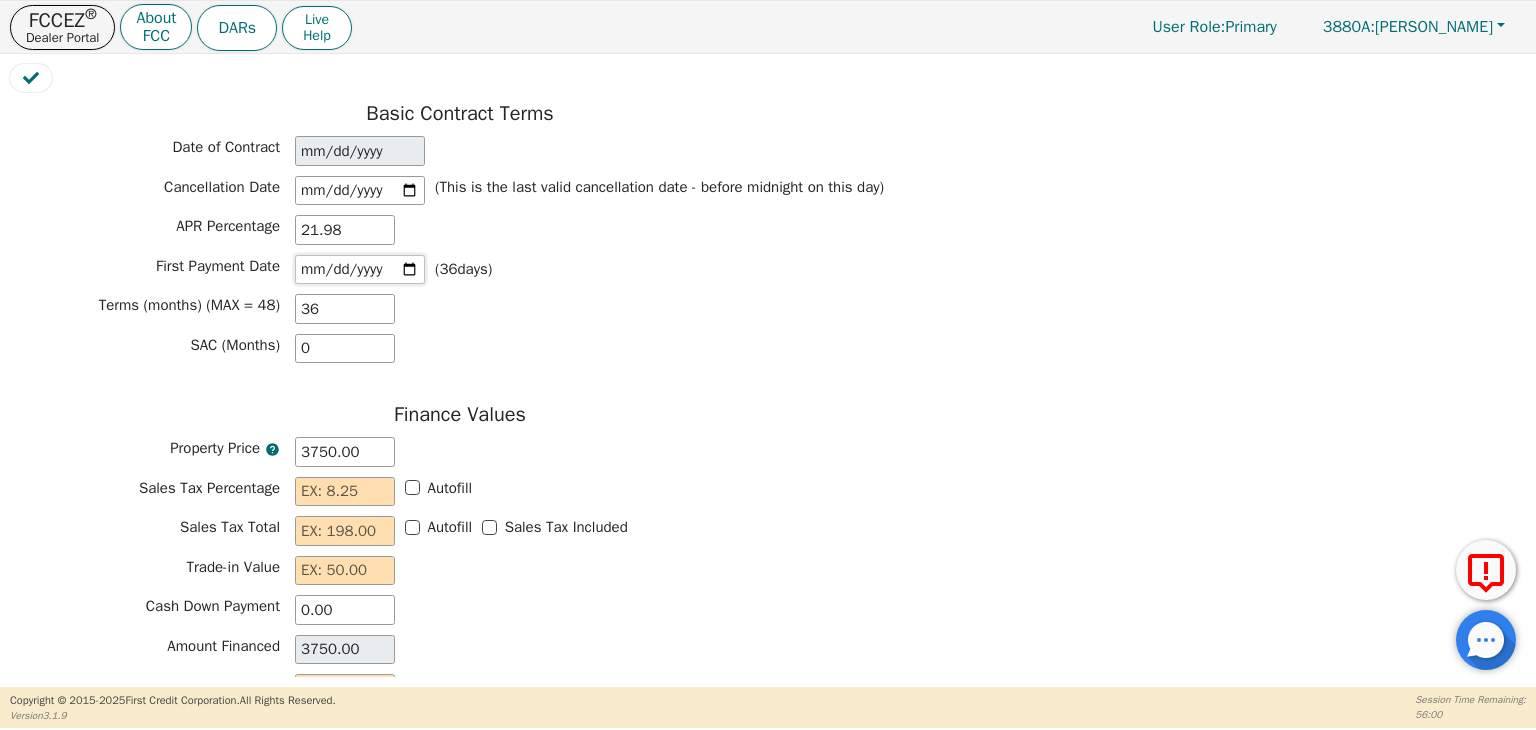 click on "[DATE]" at bounding box center (360, 270) 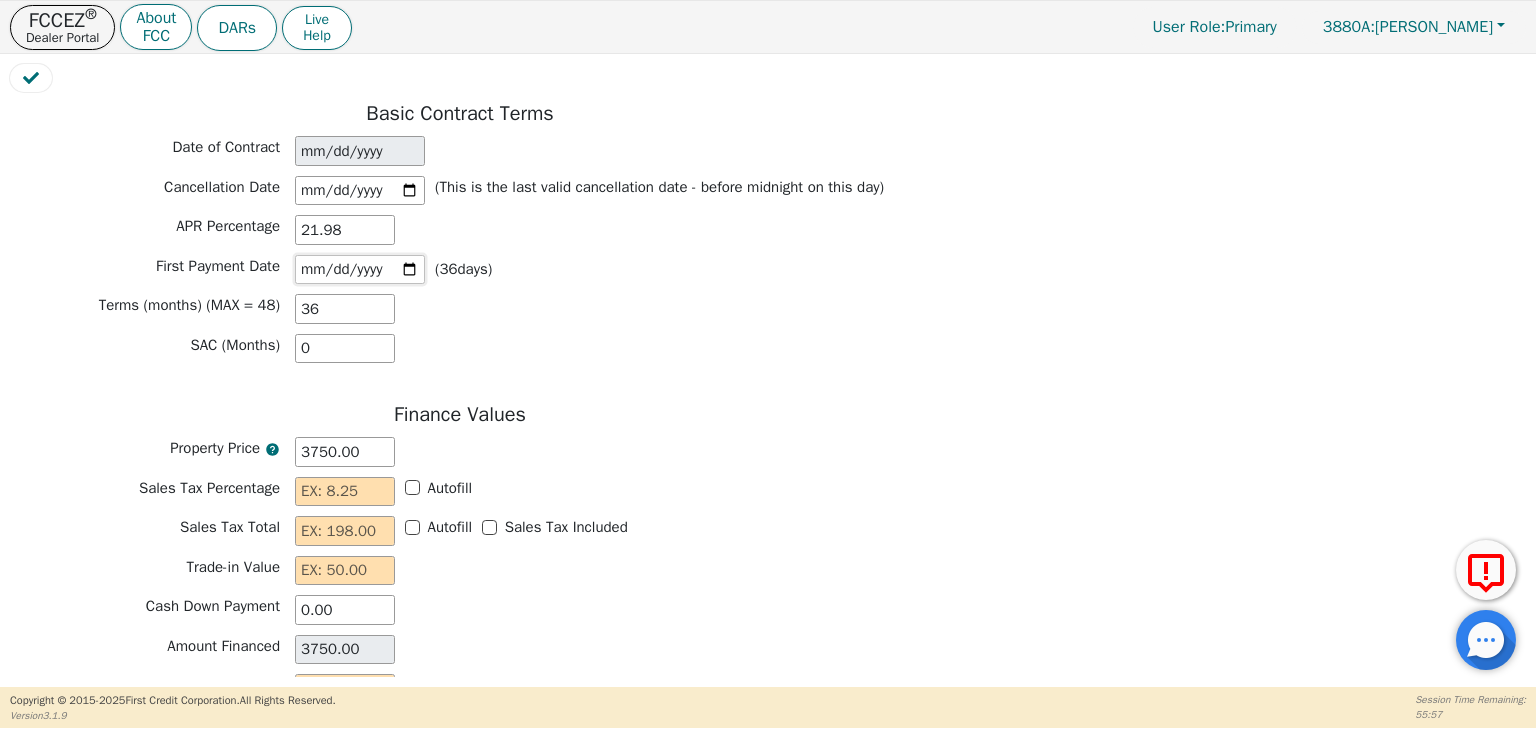 type on "[DATE]" 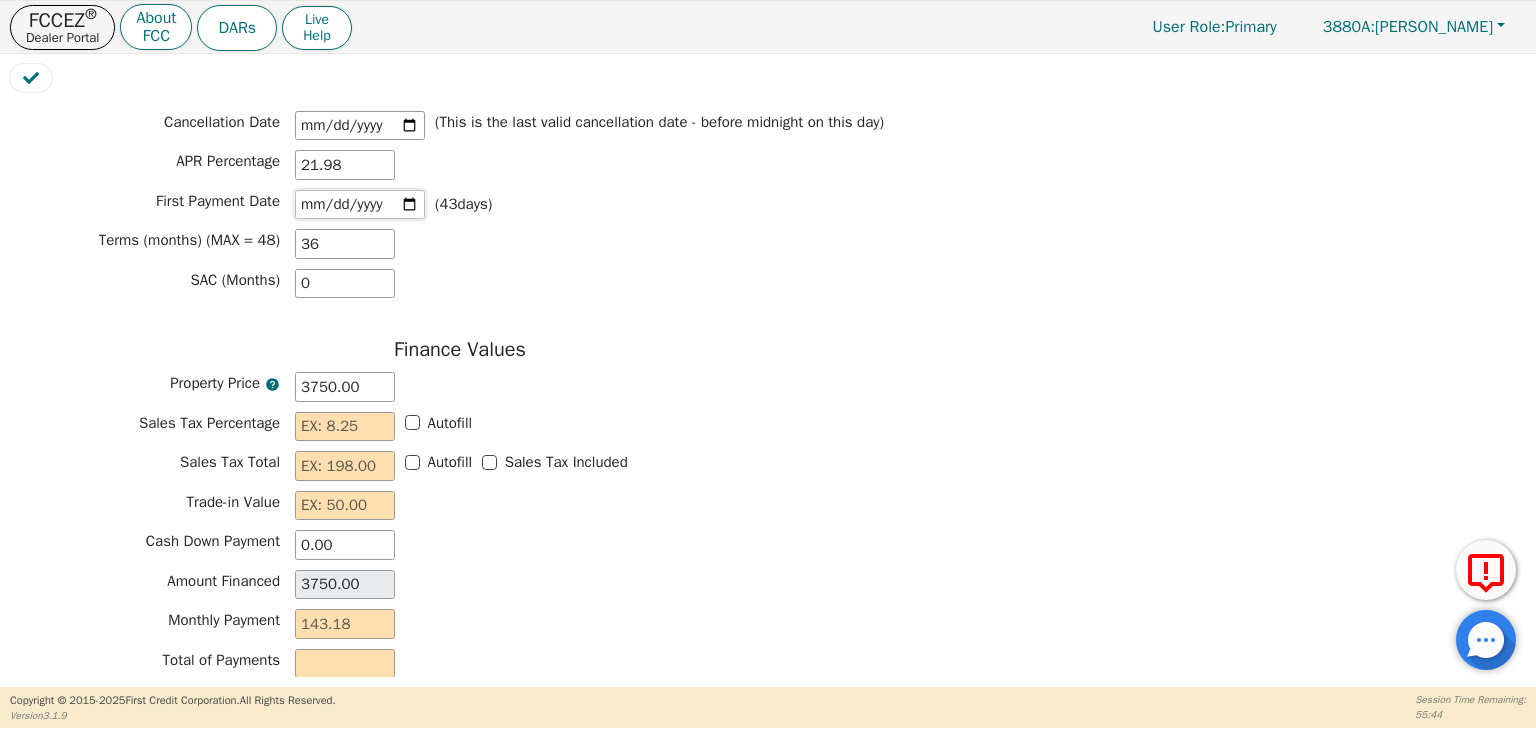 scroll, scrollTop: 1700, scrollLeft: 0, axis: vertical 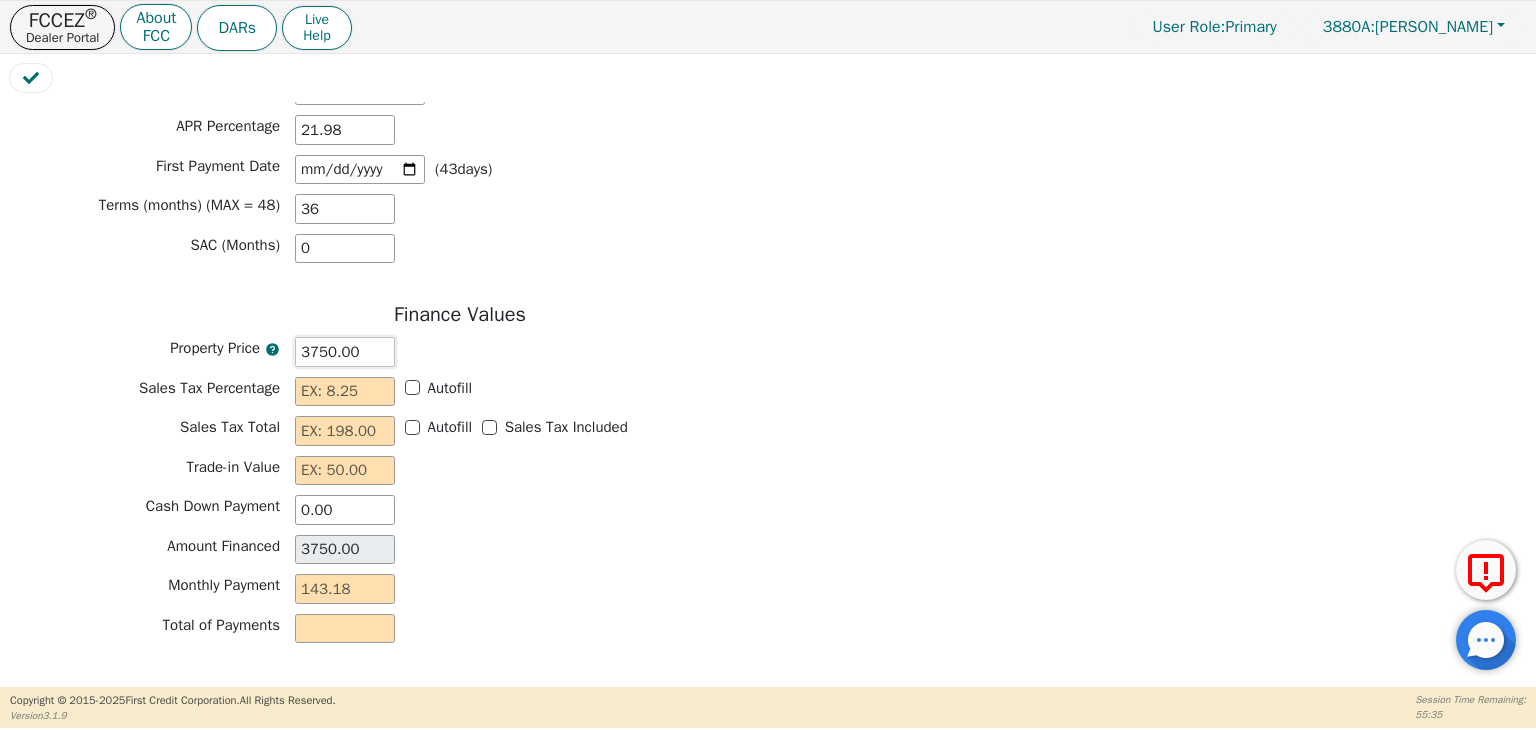 drag, startPoint x: 376, startPoint y: 362, endPoint x: 298, endPoint y: 358, distance: 78.10249 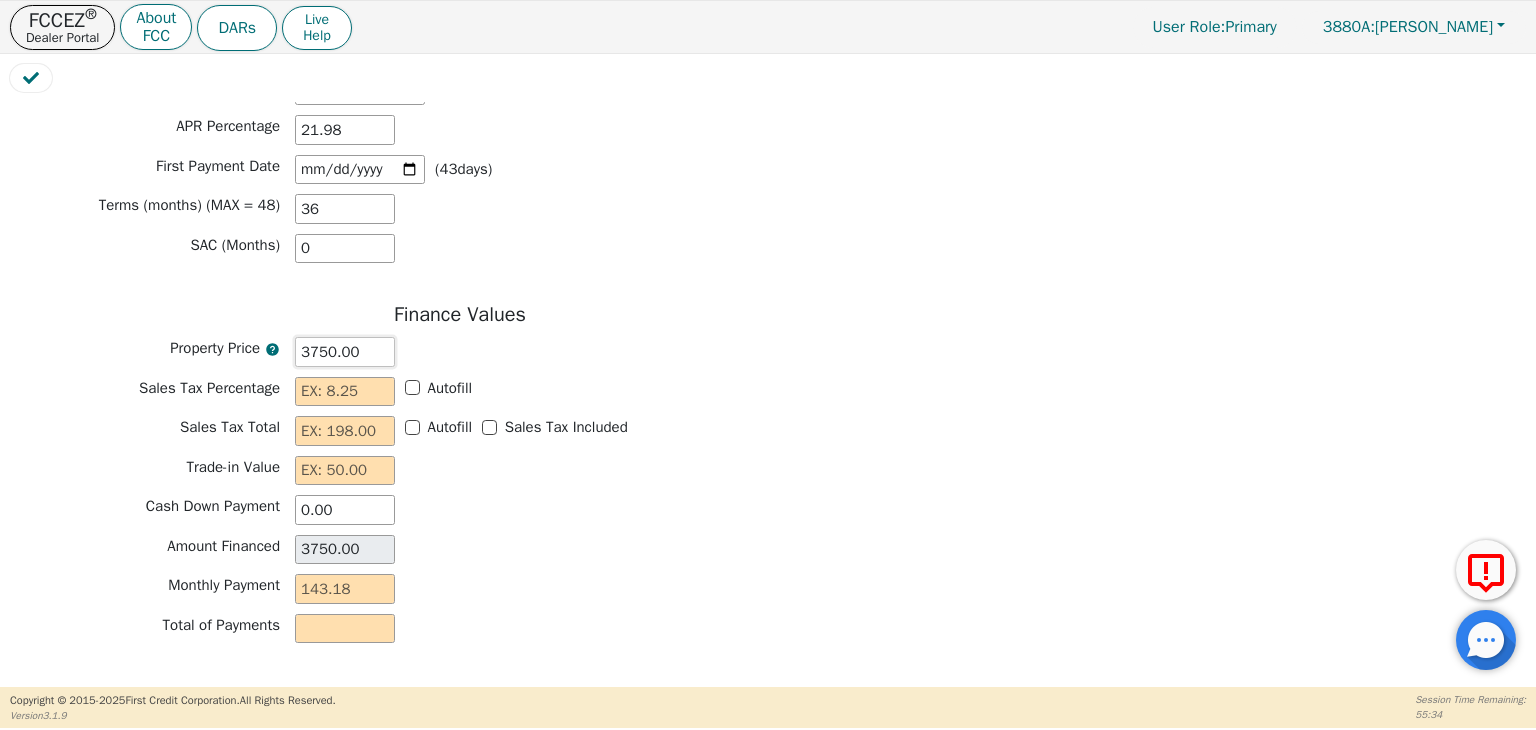 click on "3750.00" at bounding box center (345, 352) 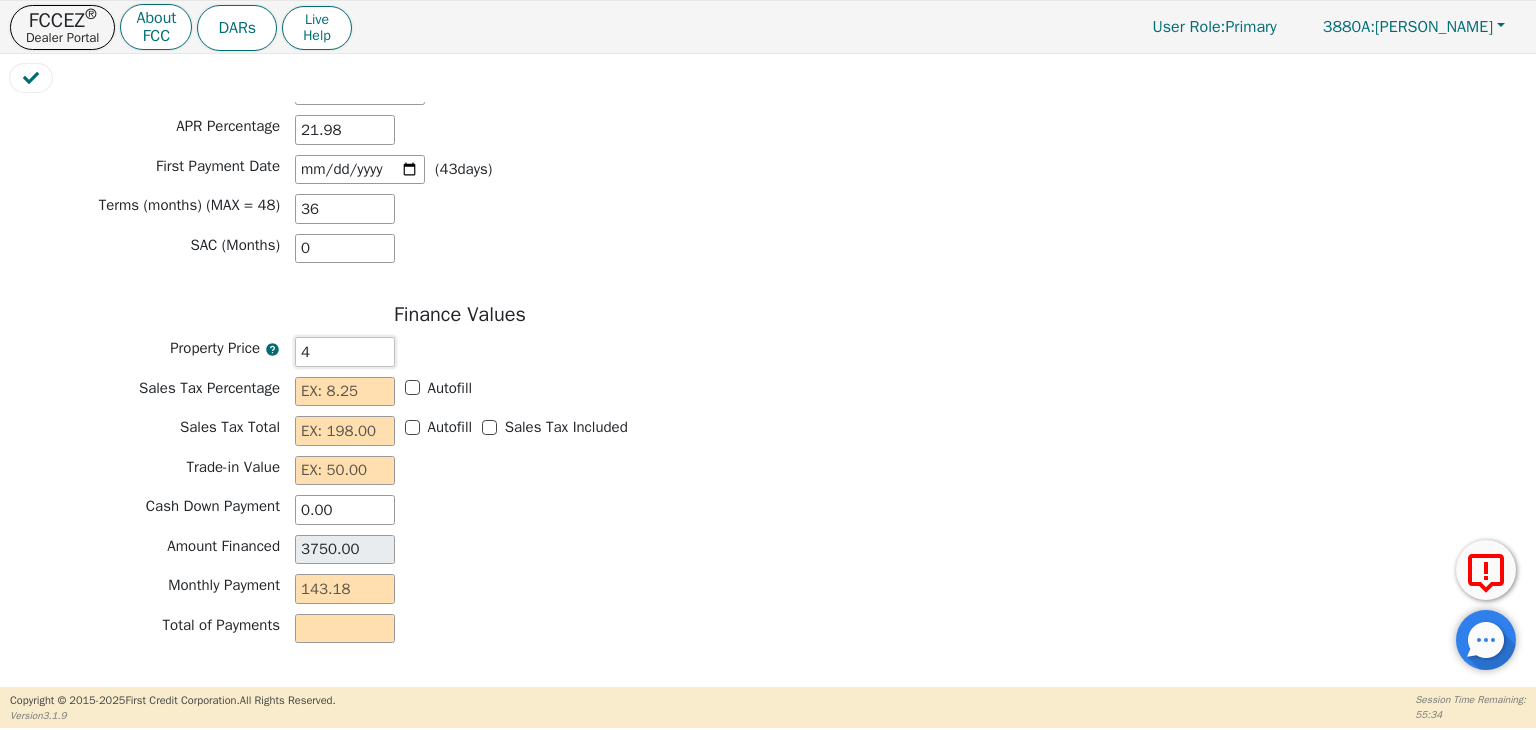 type on "4.00" 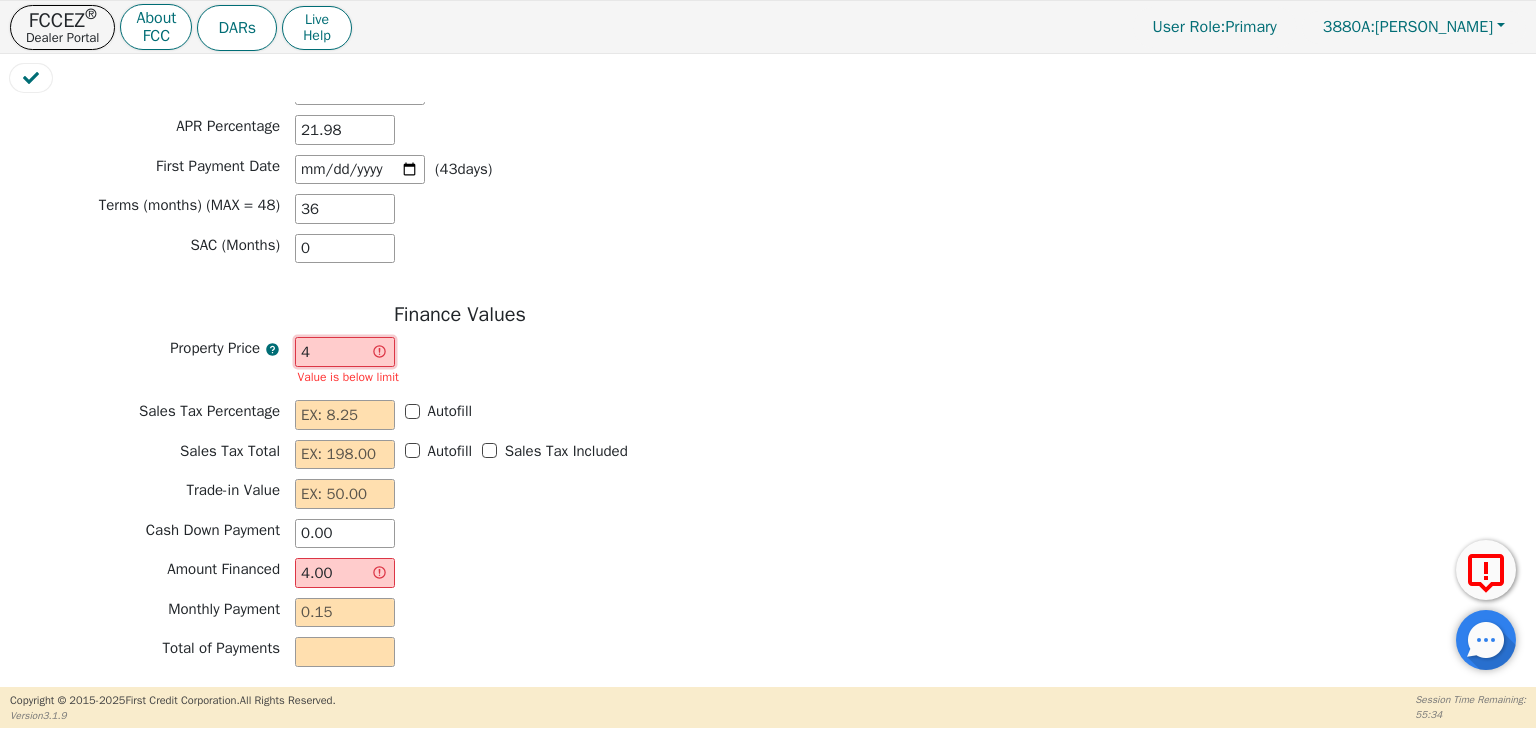 type on "40" 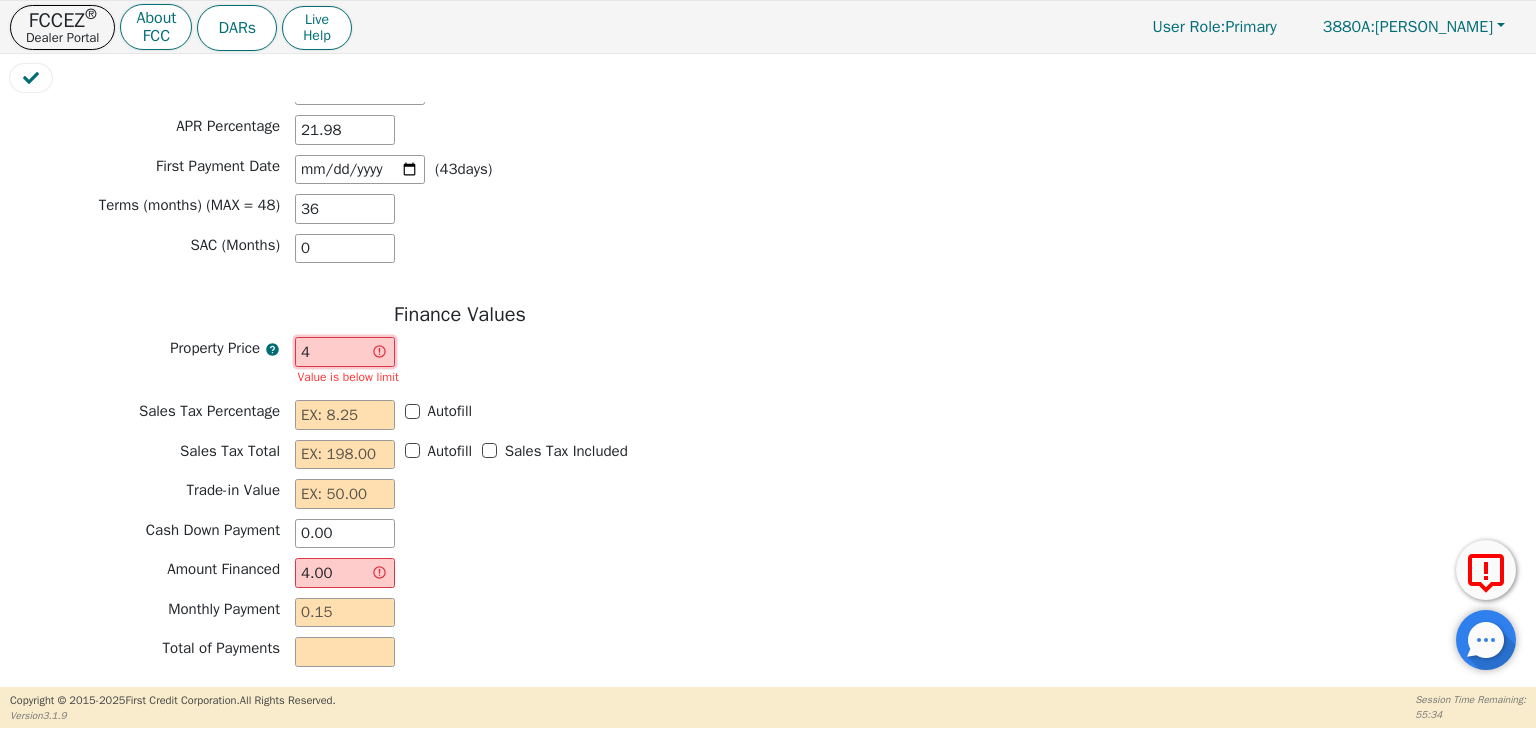 type on "40.00" 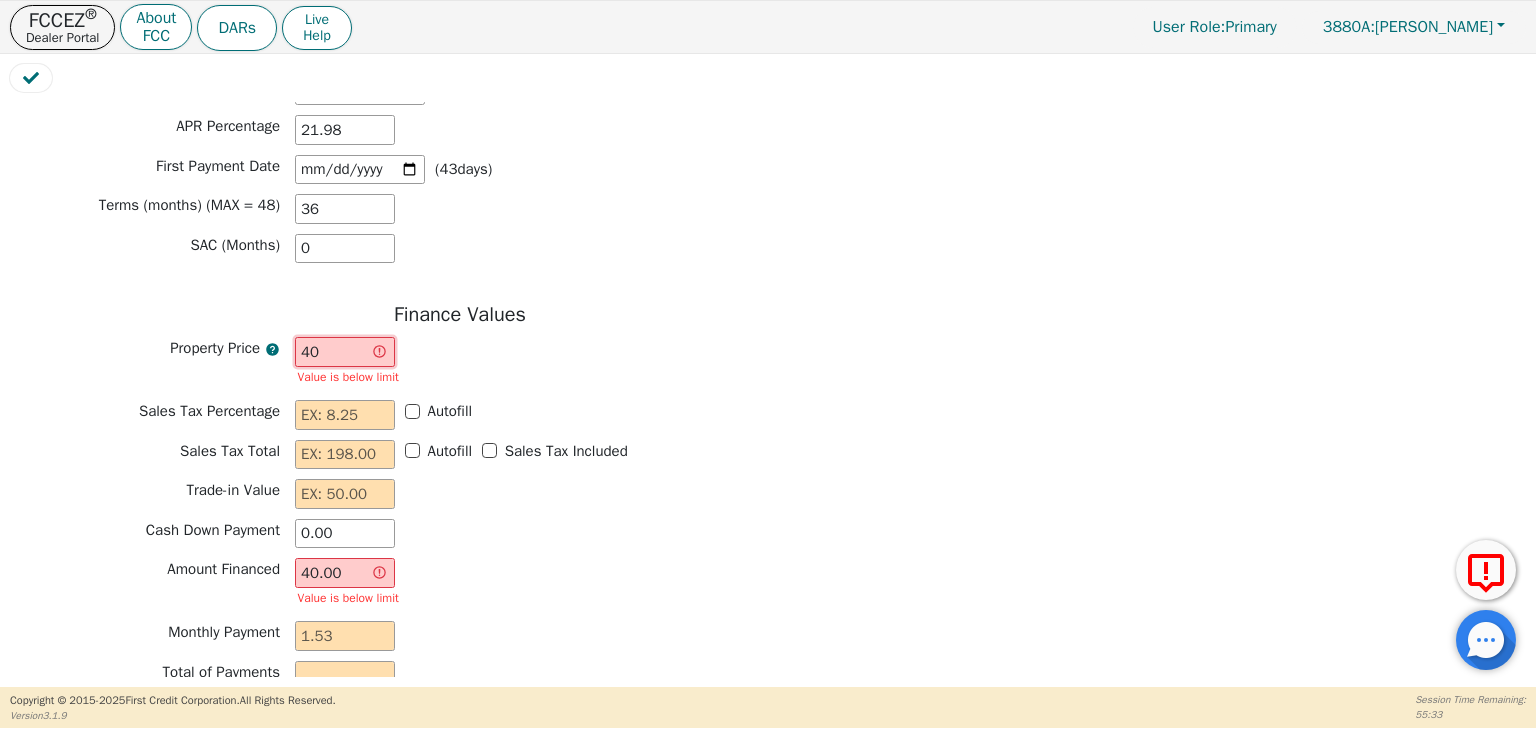 type on "405" 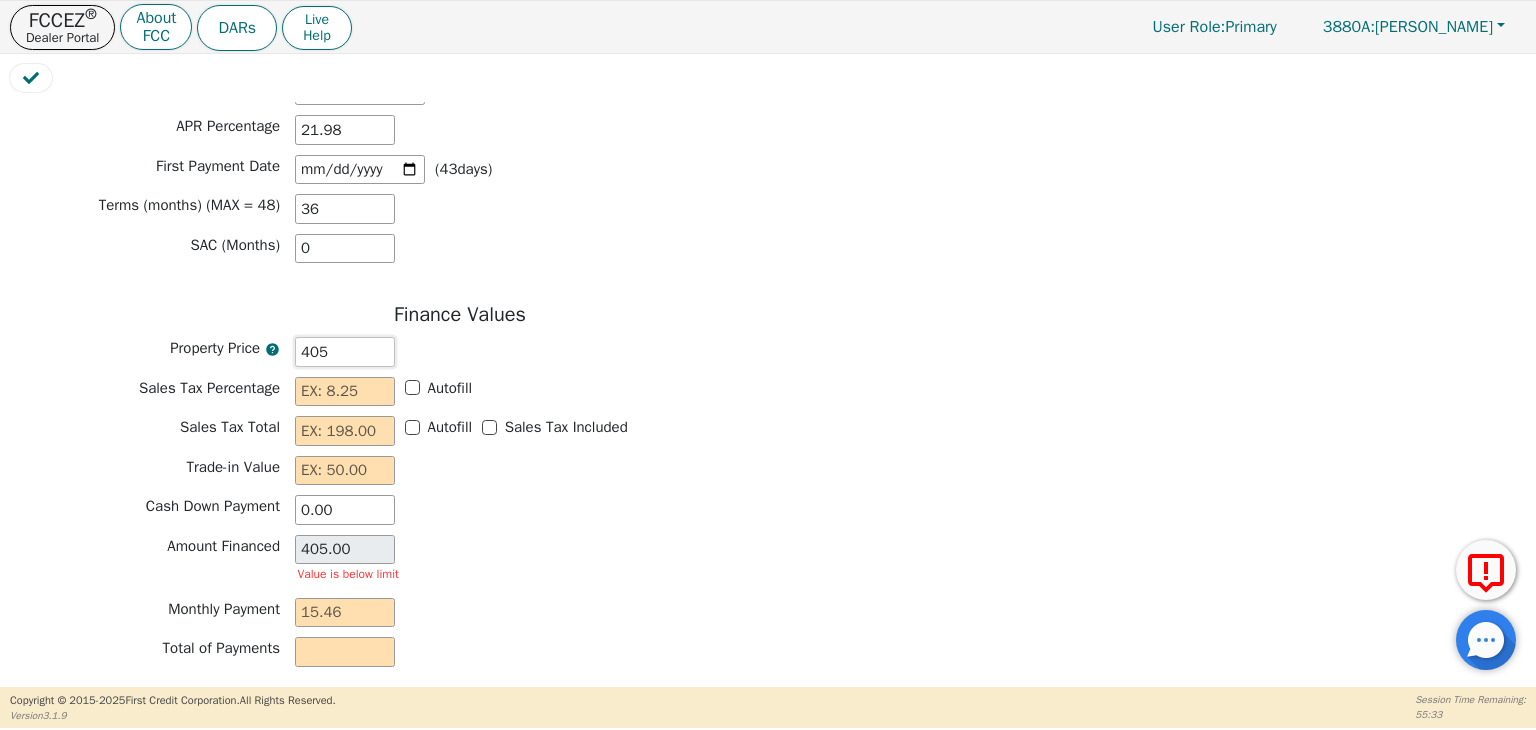 type on "4050" 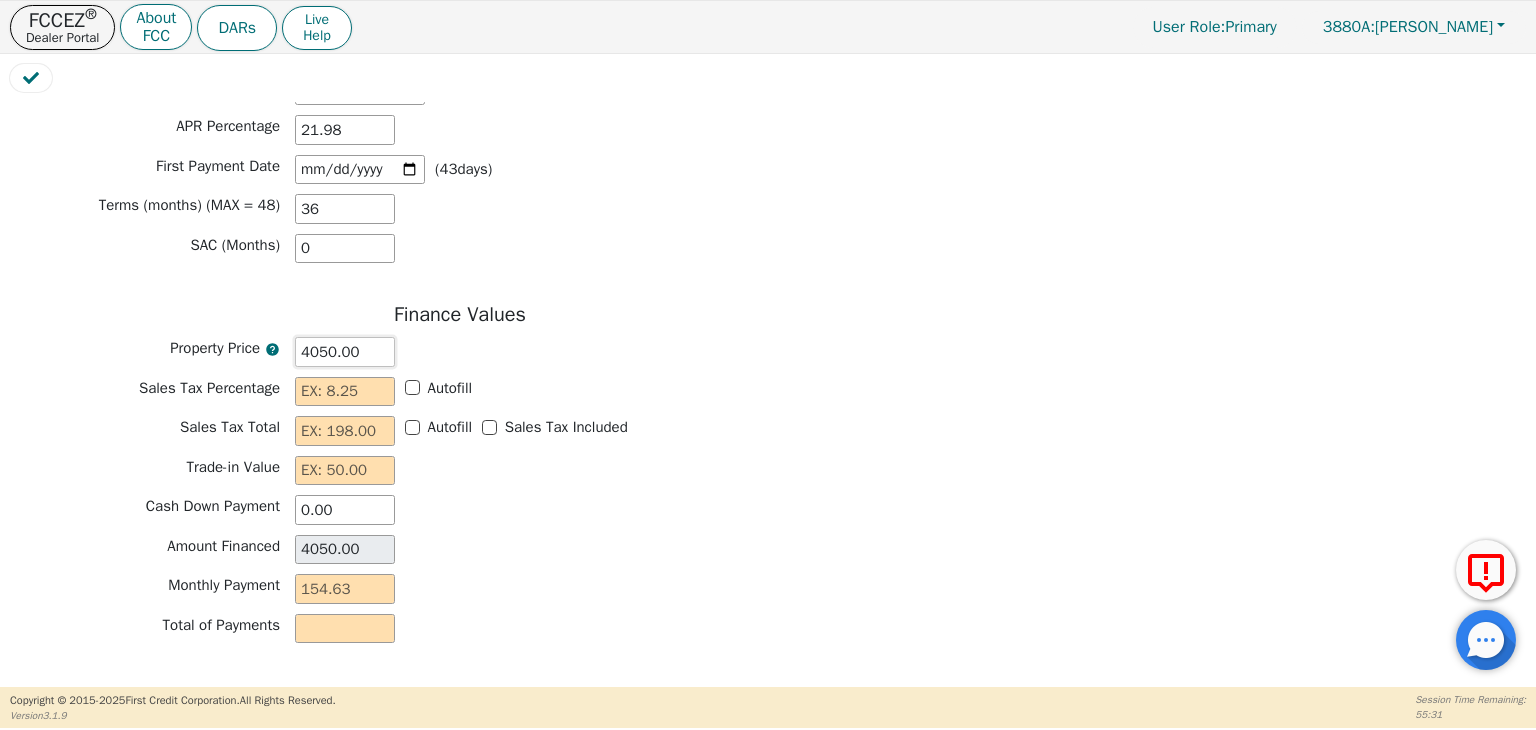 type on "4050.00" 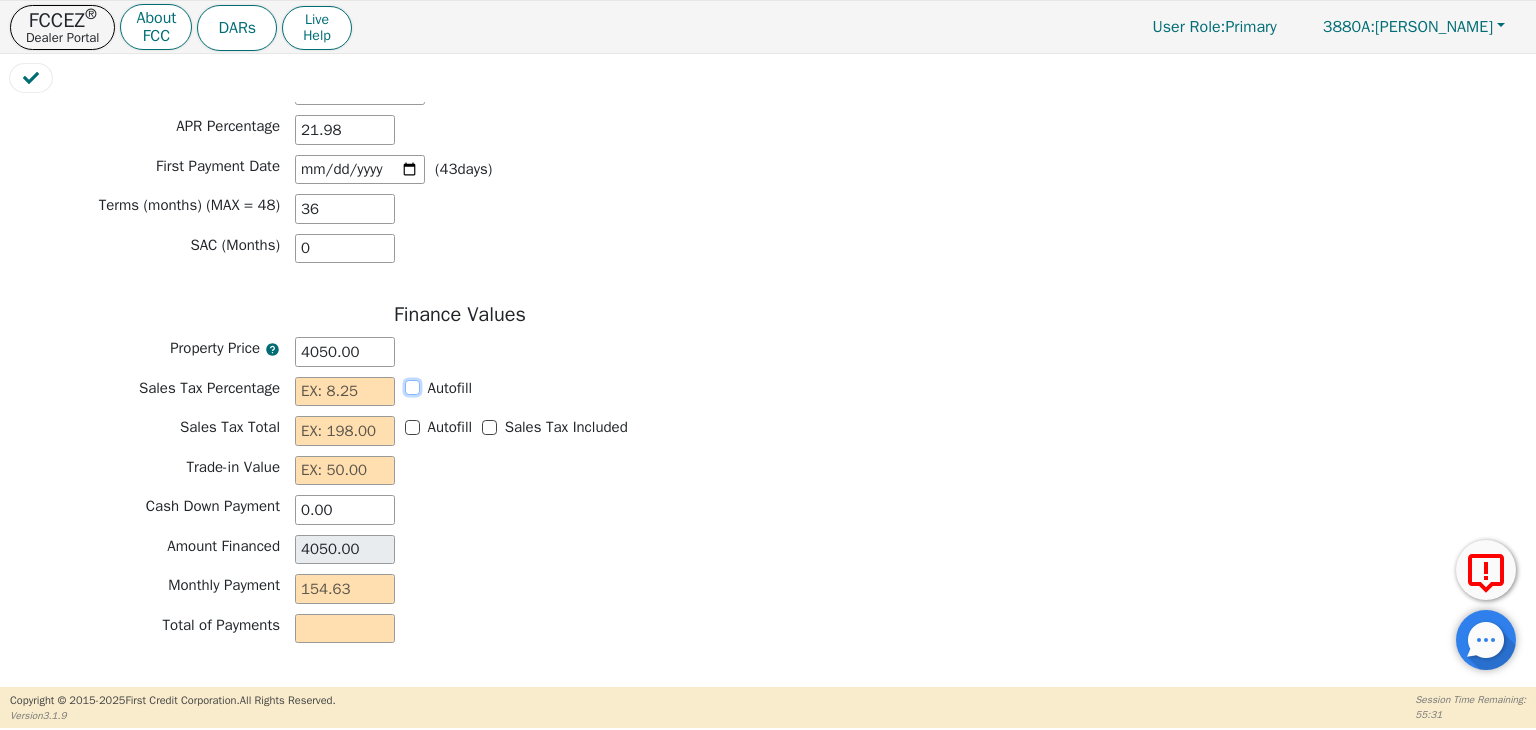 click on "Autofill" at bounding box center [412, 387] 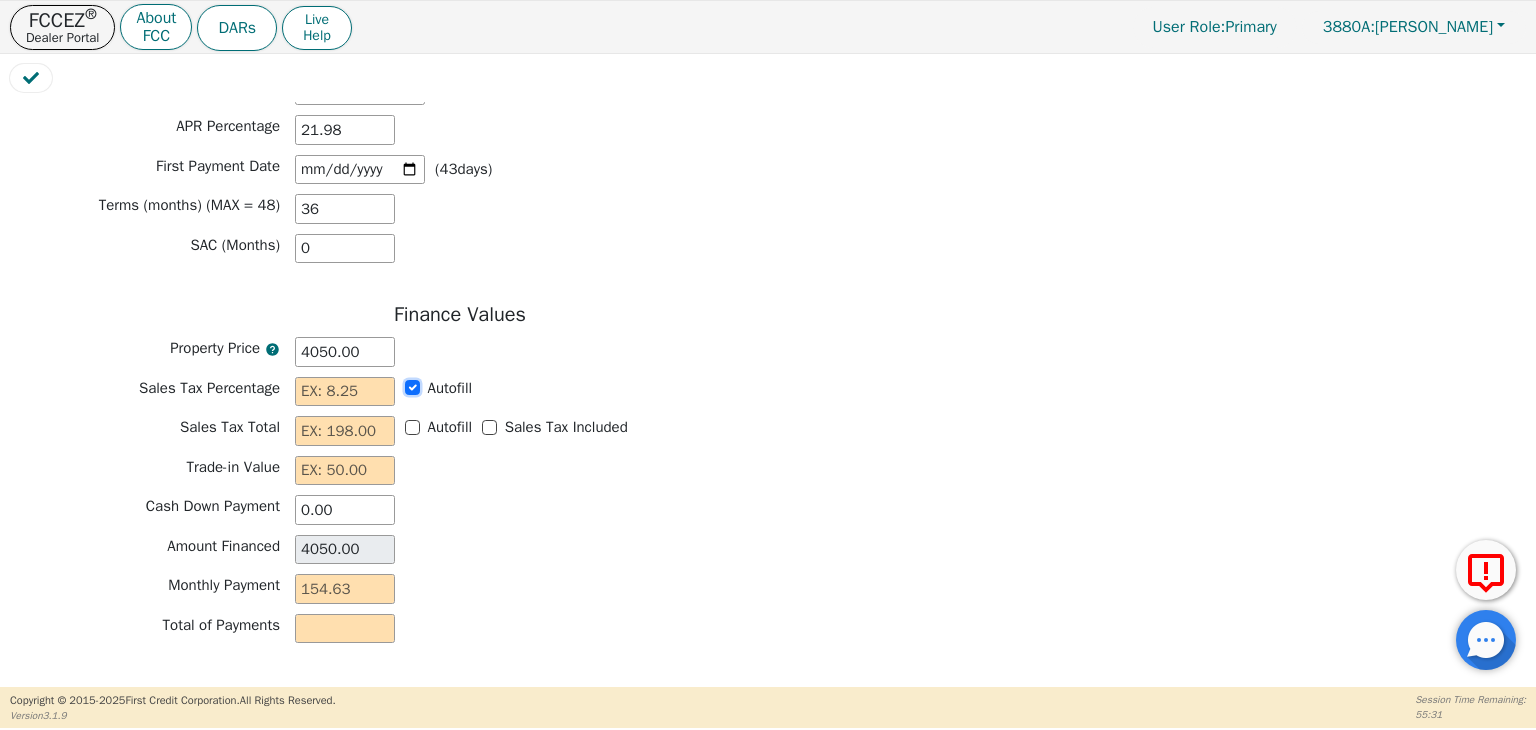 checkbox on "true" 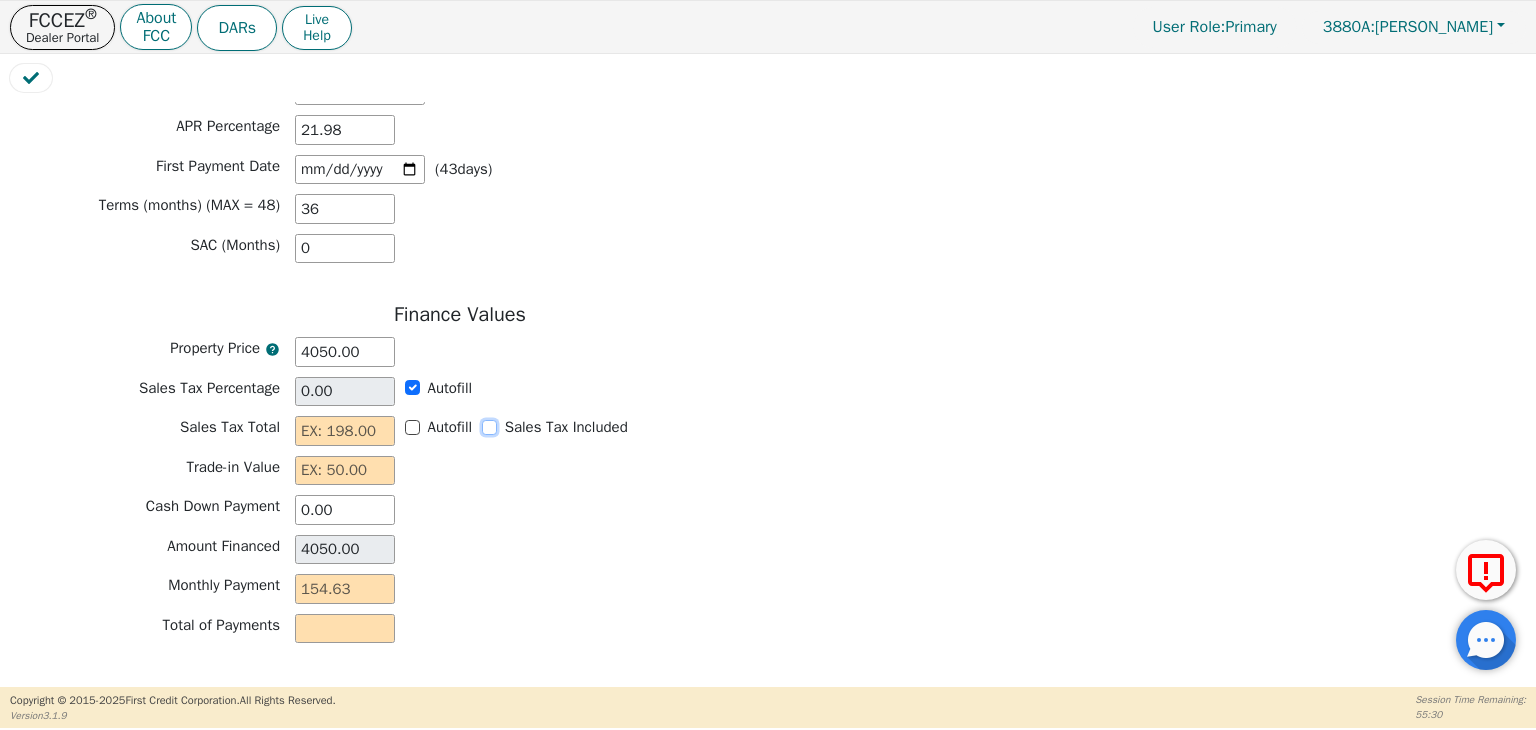 click on "Sales Tax Included" at bounding box center [489, 427] 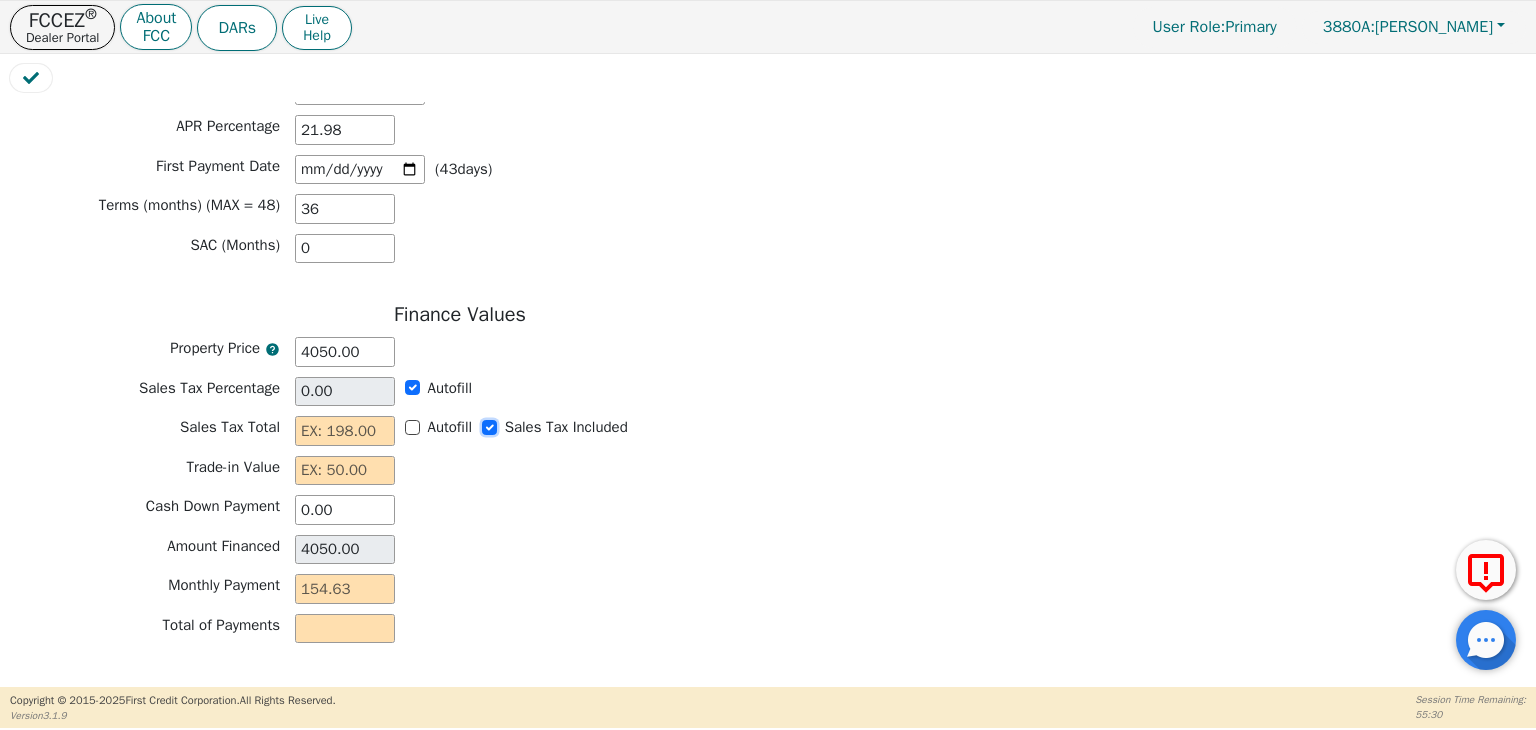 checkbox on "true" 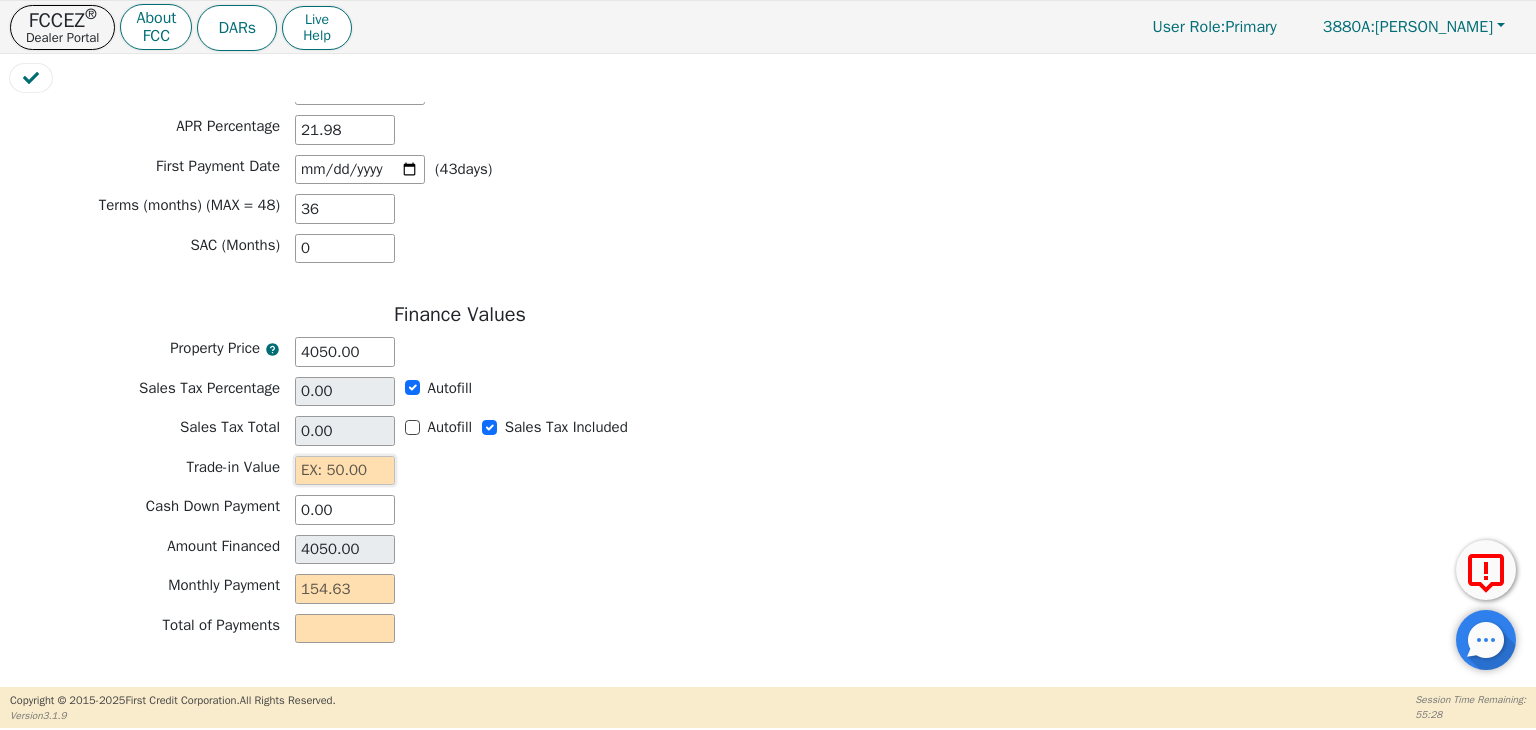 click at bounding box center [345, 471] 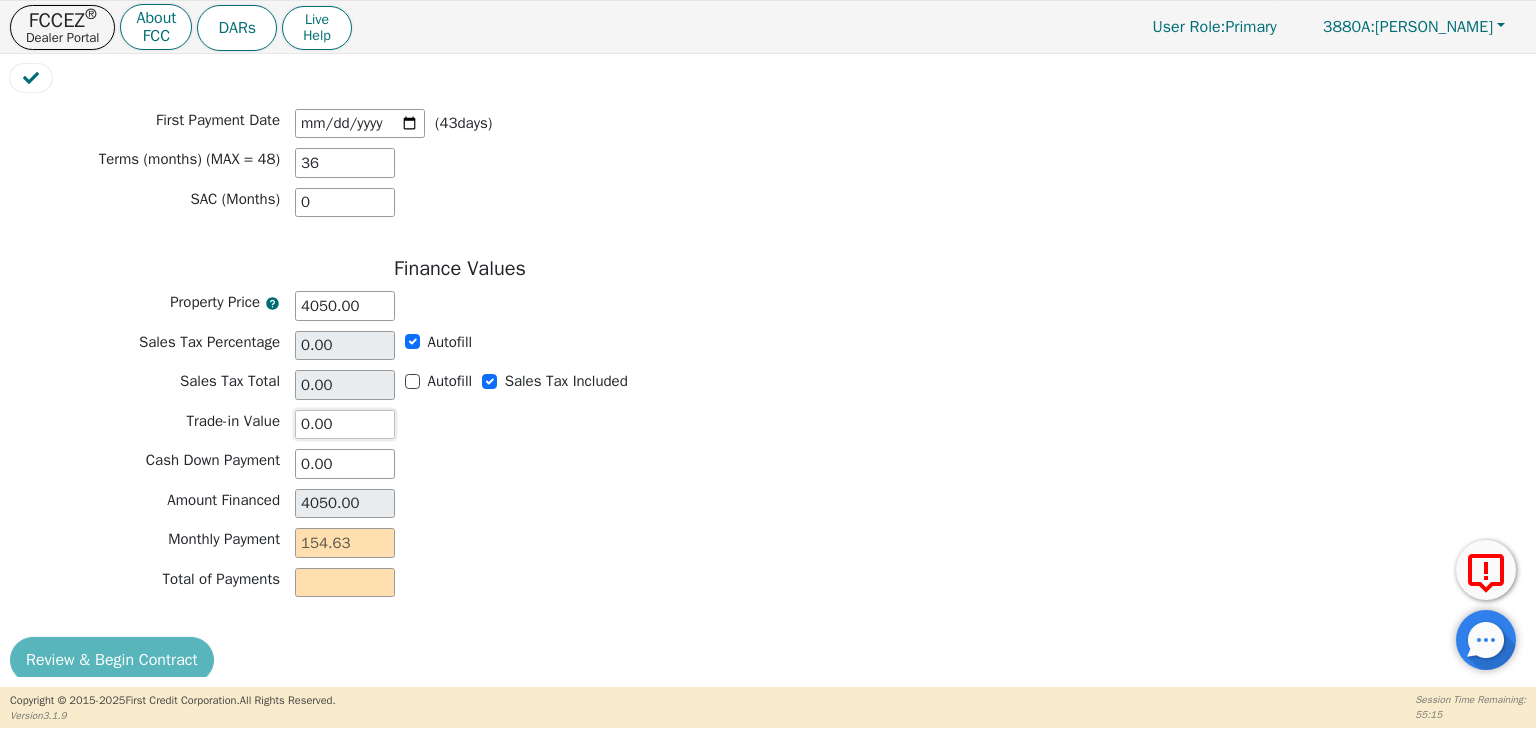 scroll, scrollTop: 1775, scrollLeft: 0, axis: vertical 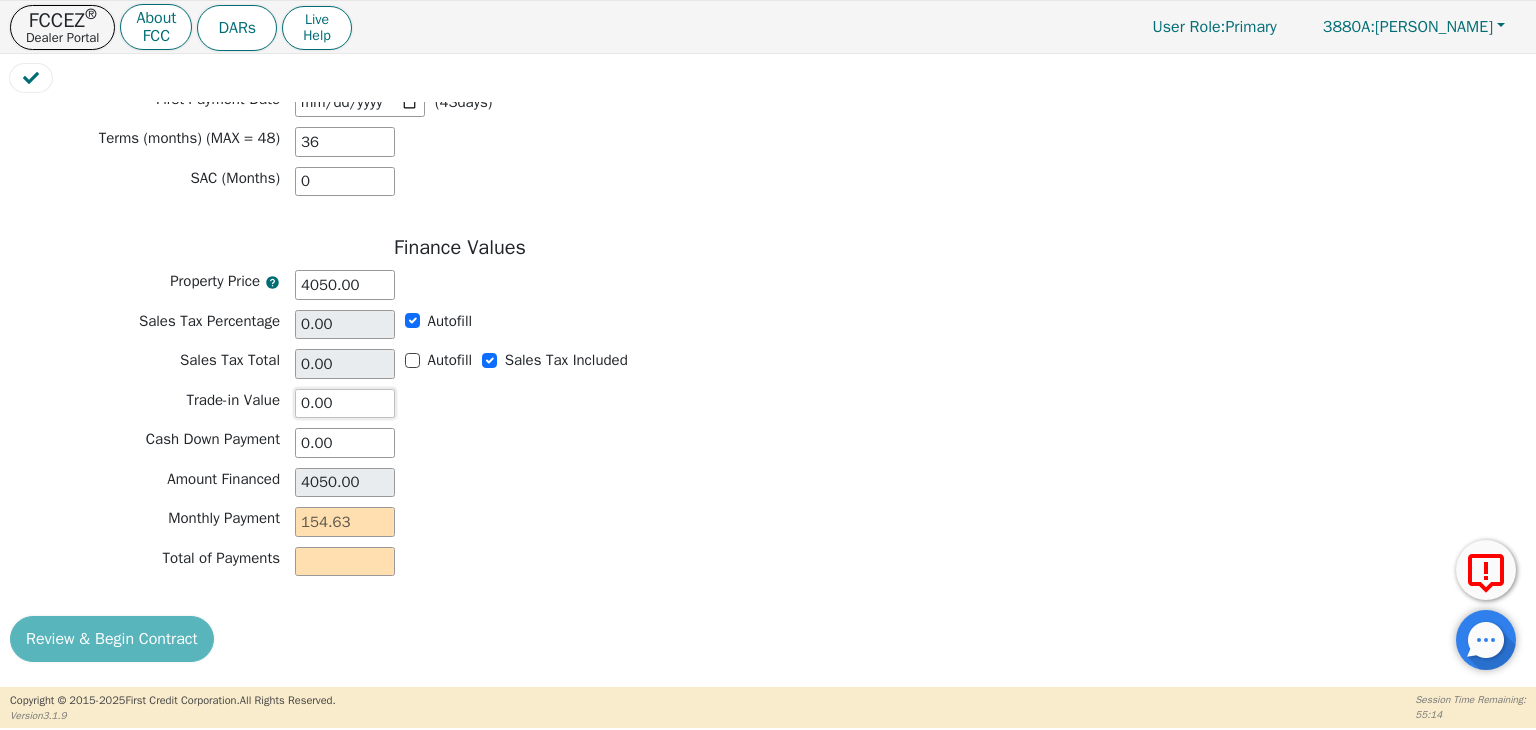 type on "0.00" 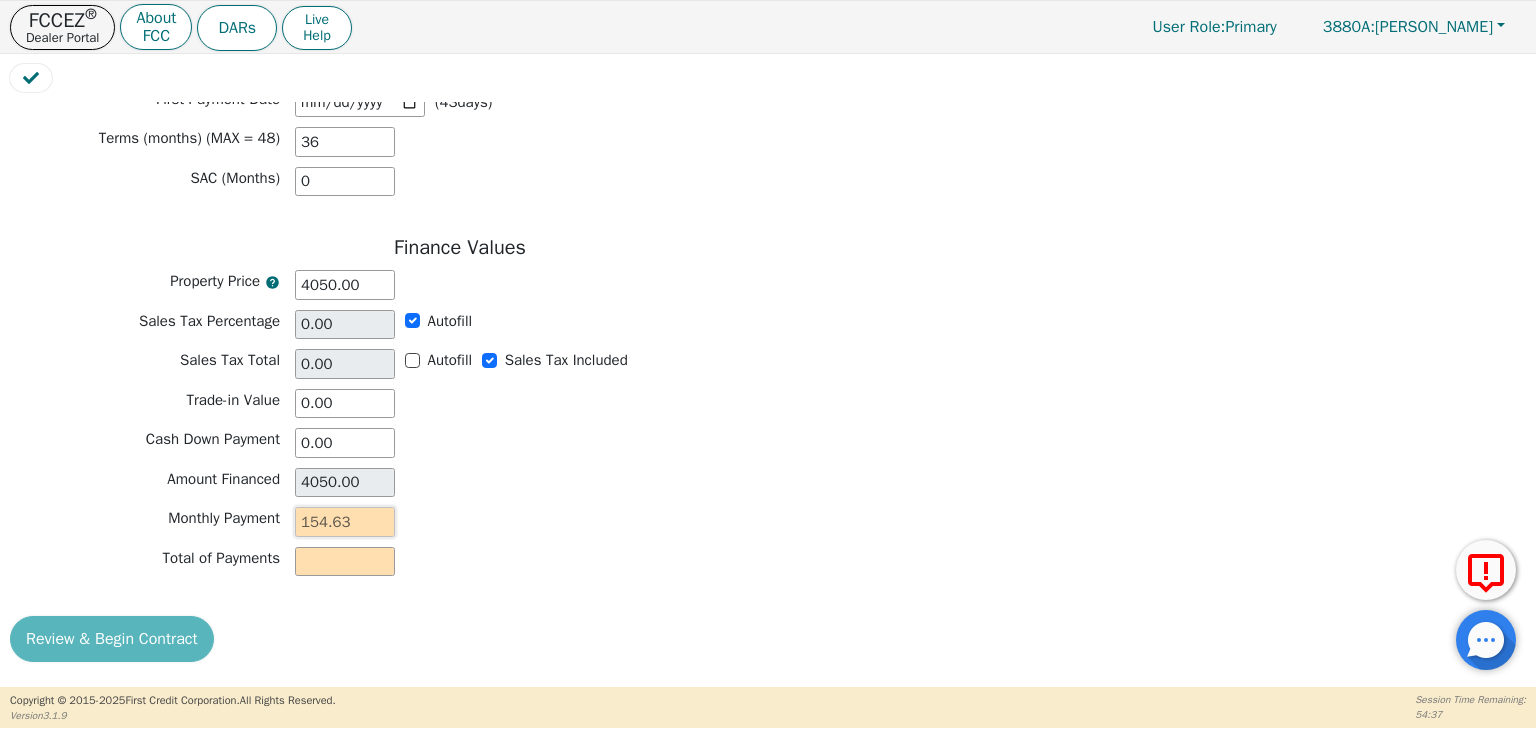 click at bounding box center (345, 522) 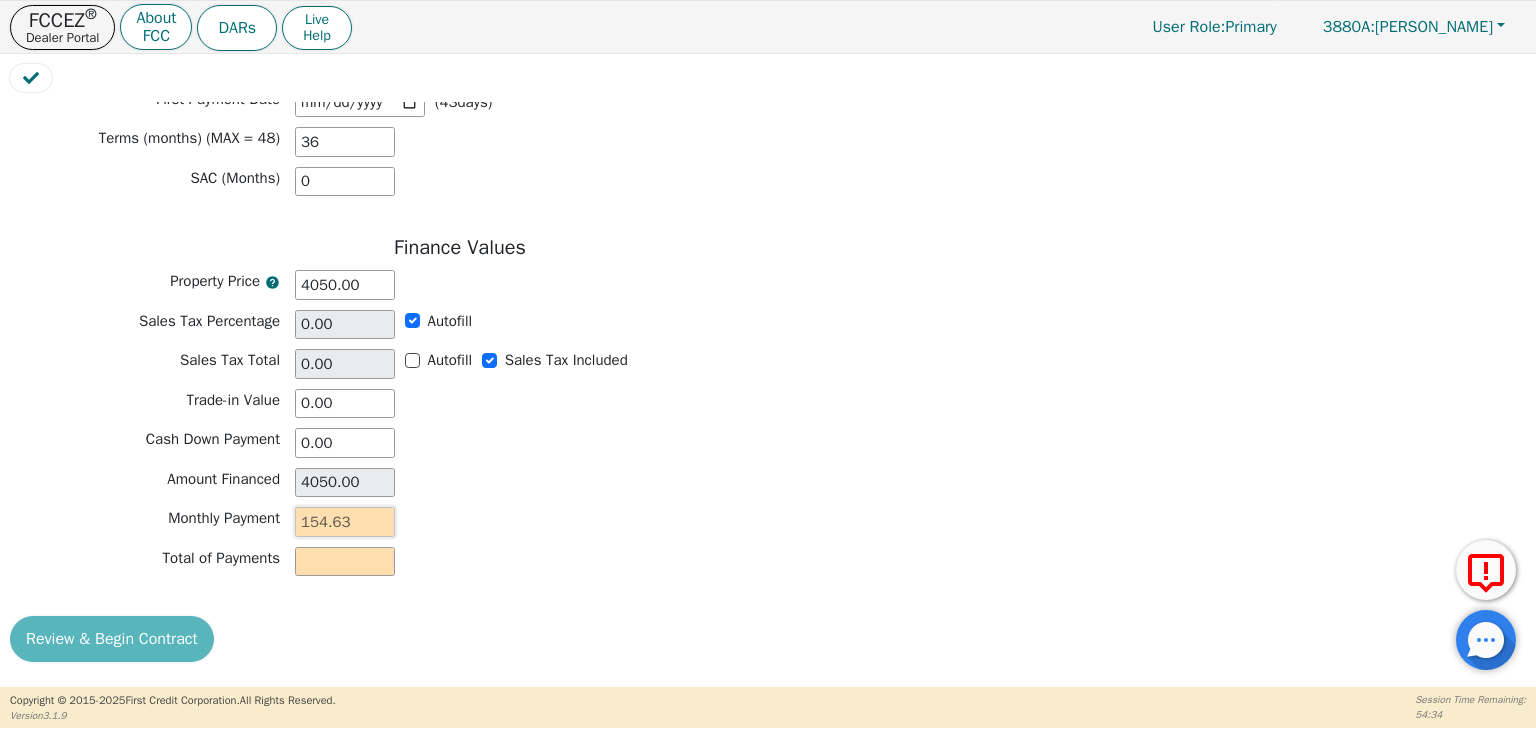 type on "1" 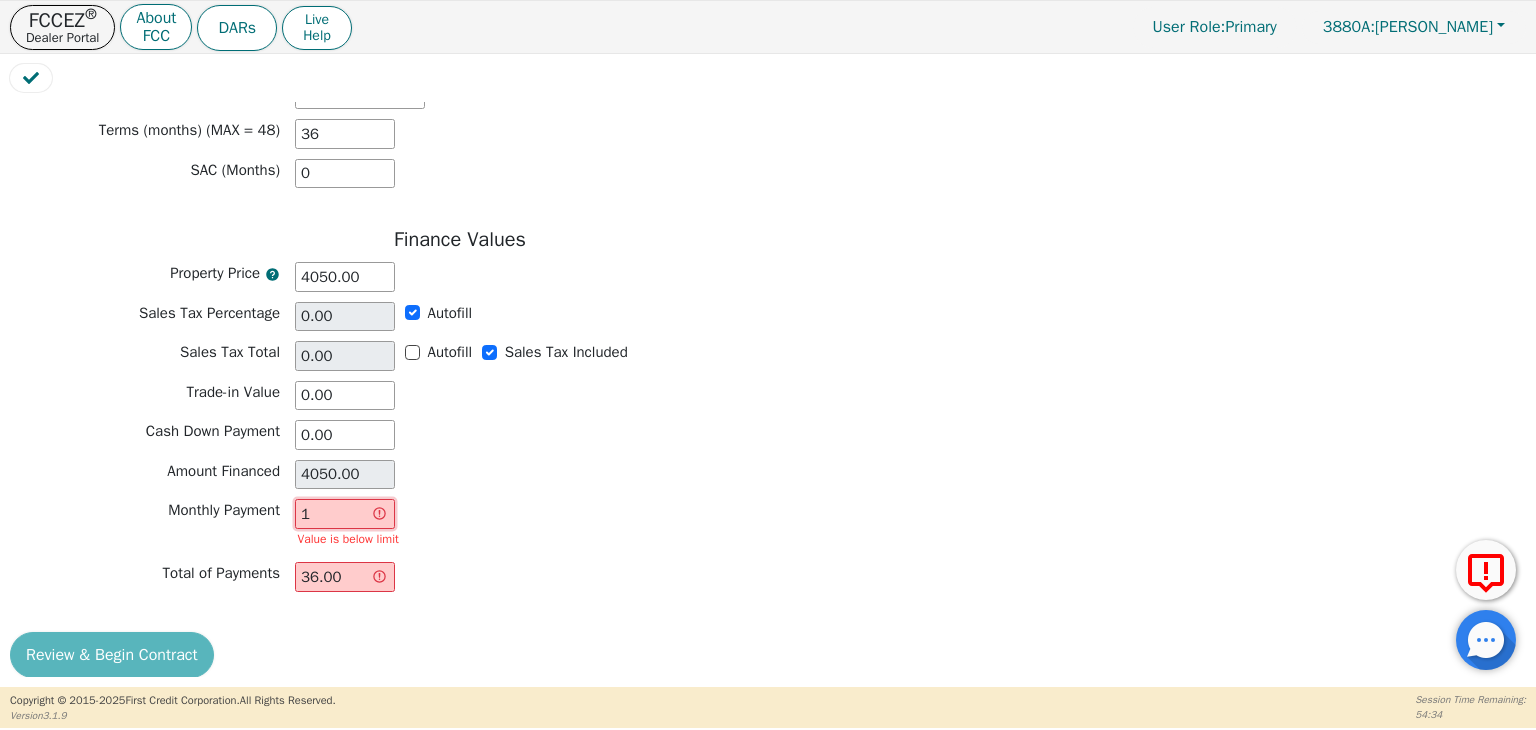 type on "15" 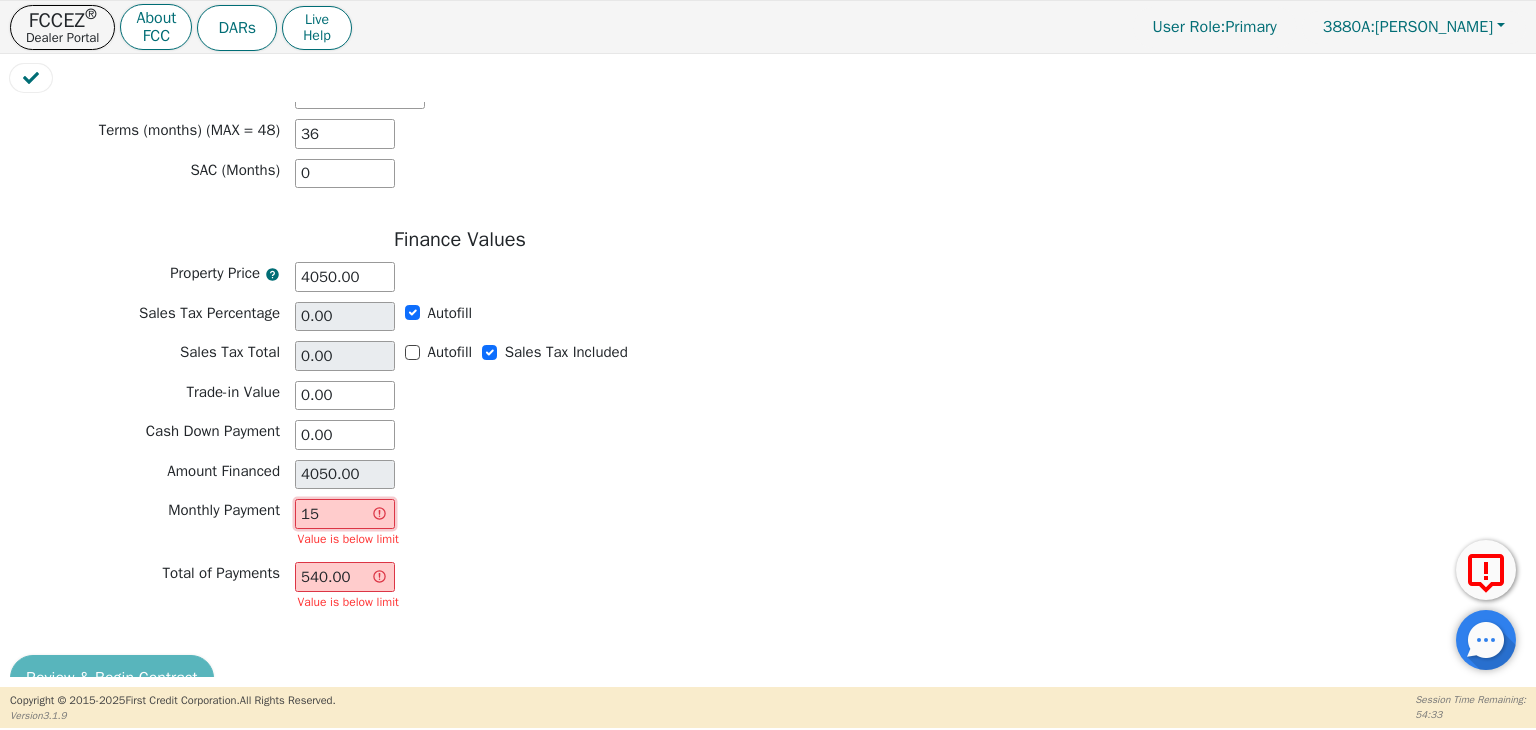 type on "154" 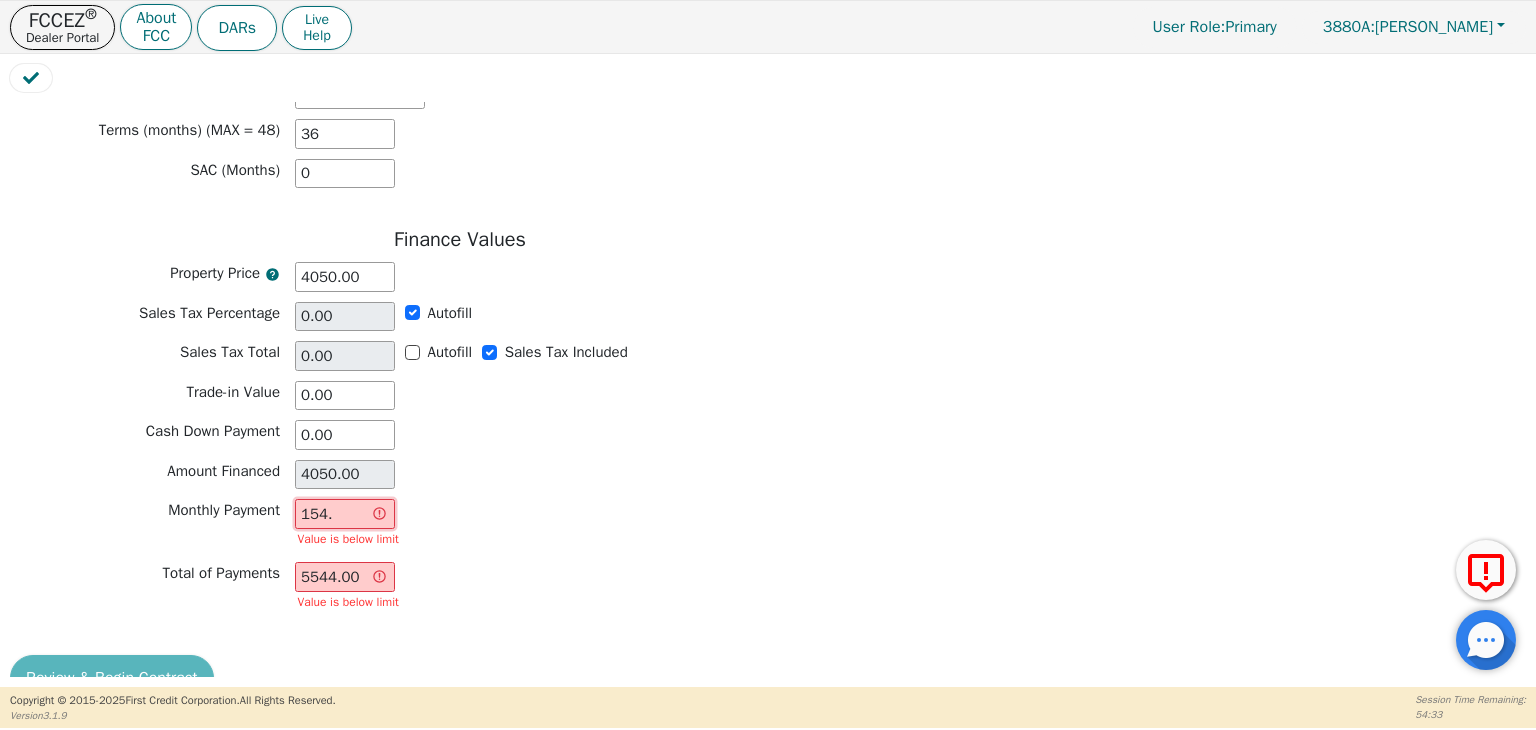 type on "154.6" 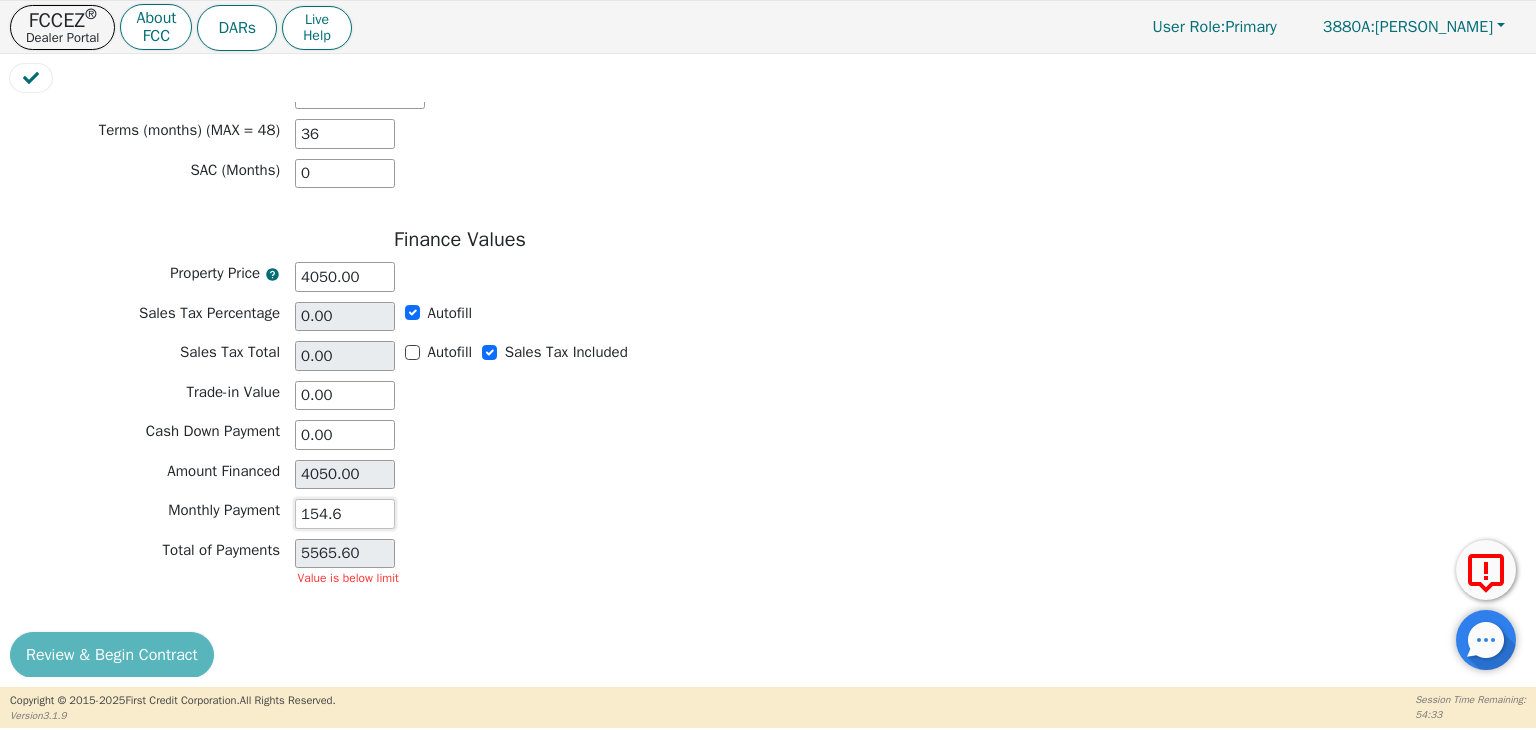 type on "154.63" 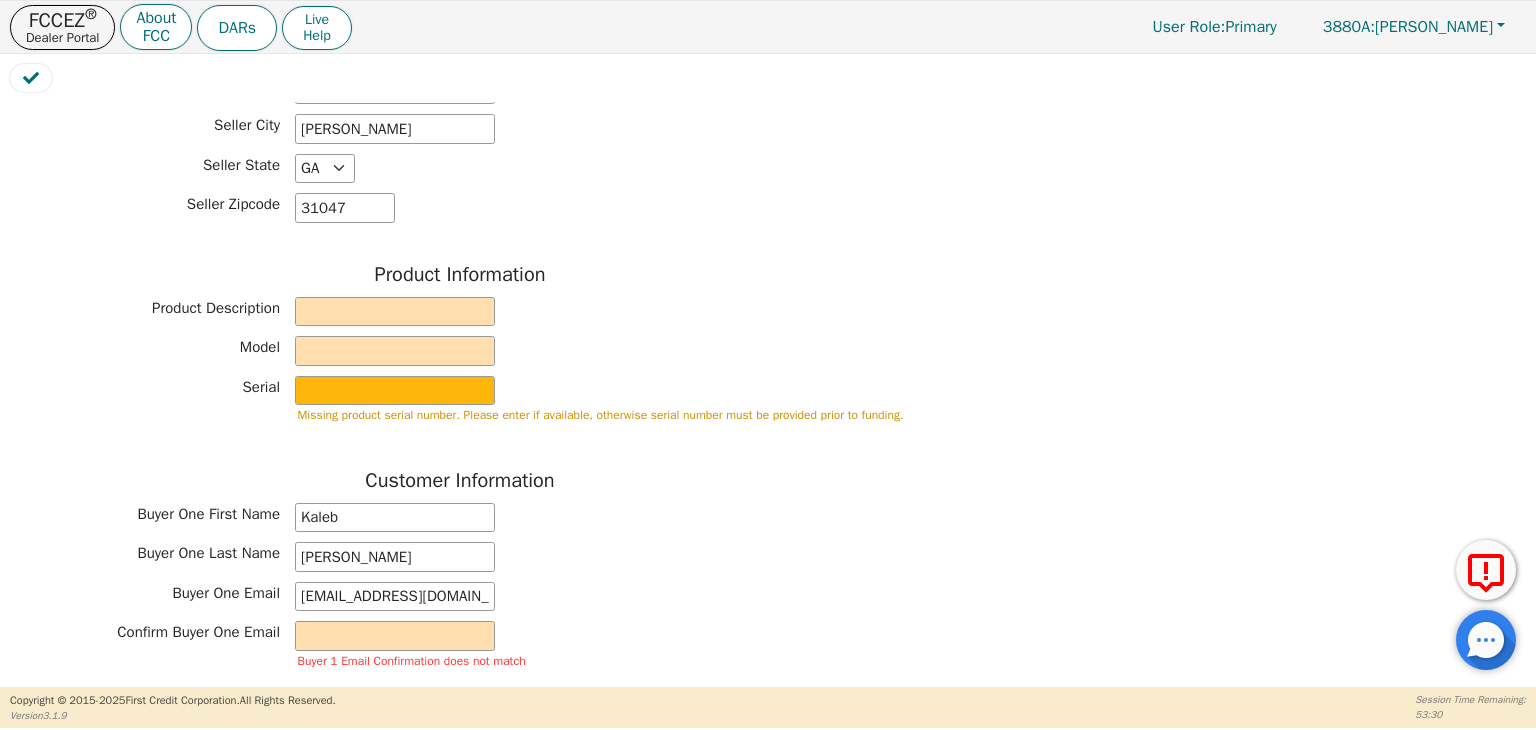 scroll, scrollTop: 575, scrollLeft: 0, axis: vertical 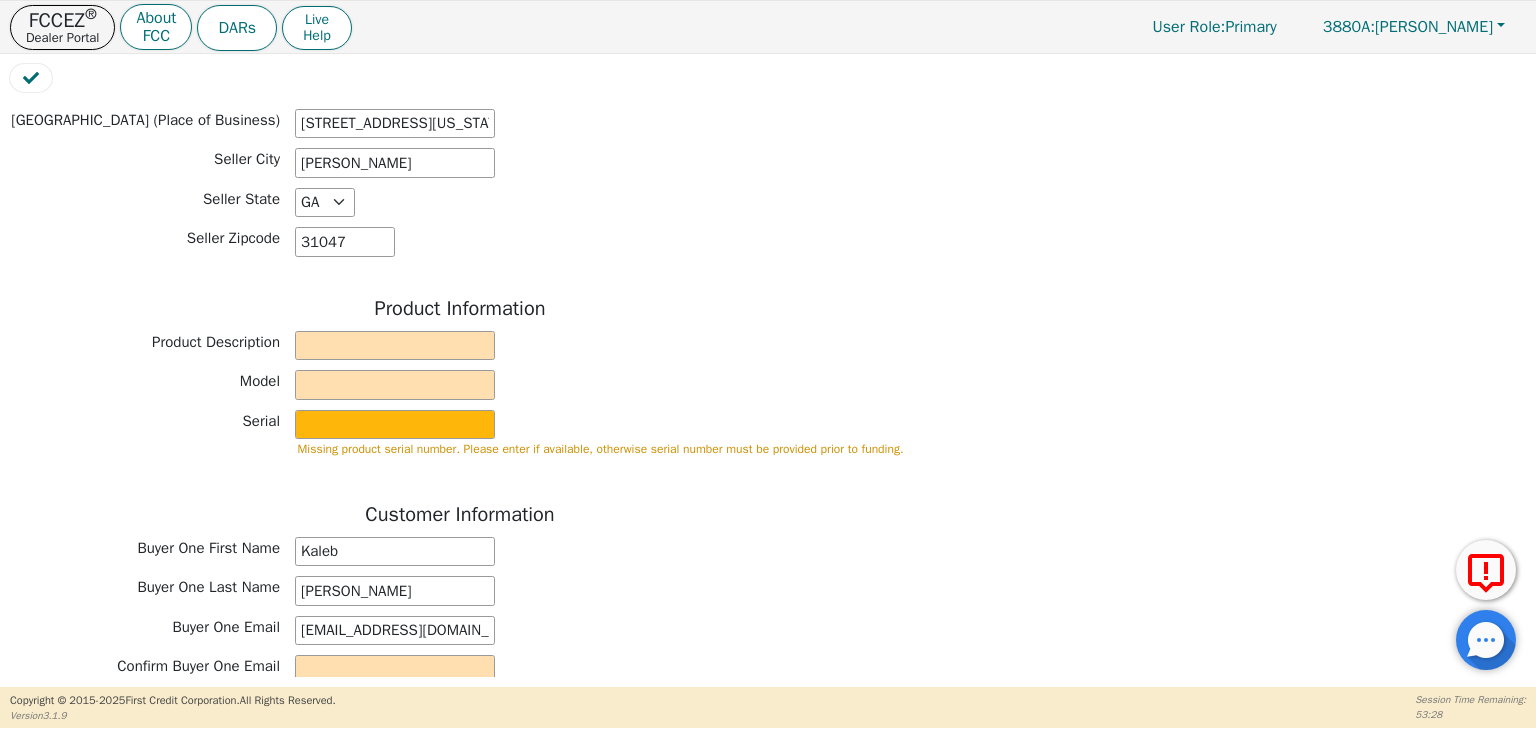 type on "154.63" 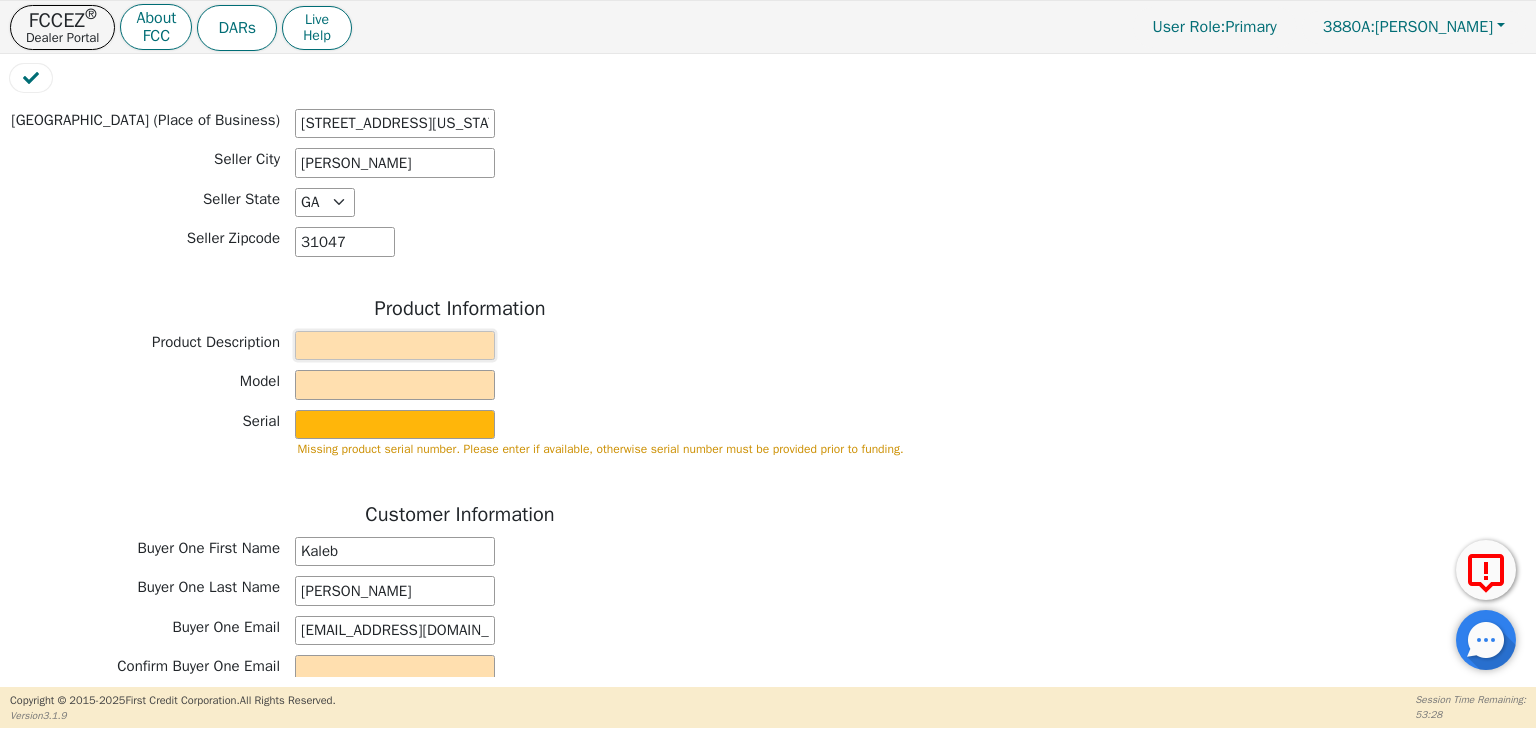 click at bounding box center (395, 346) 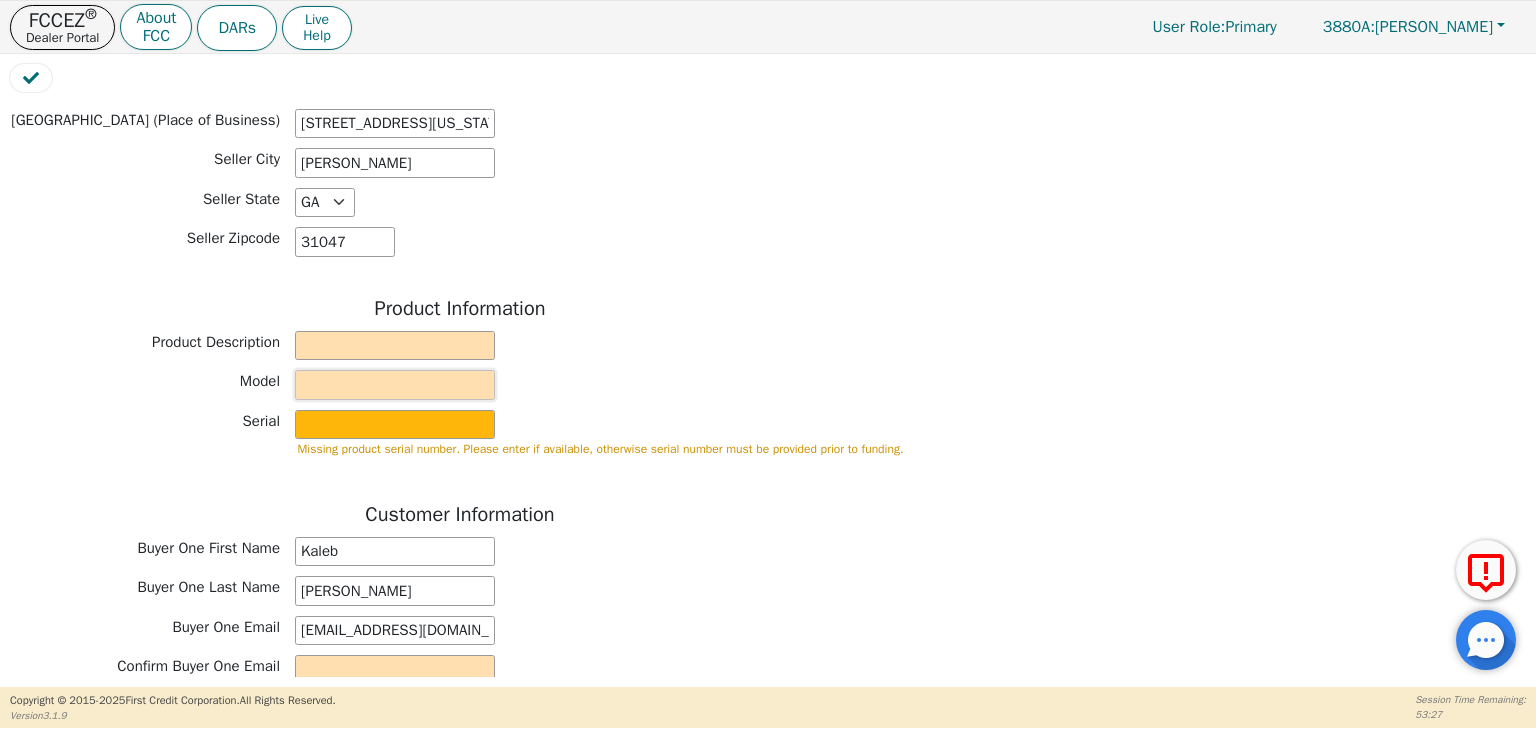 click at bounding box center [395, 385] 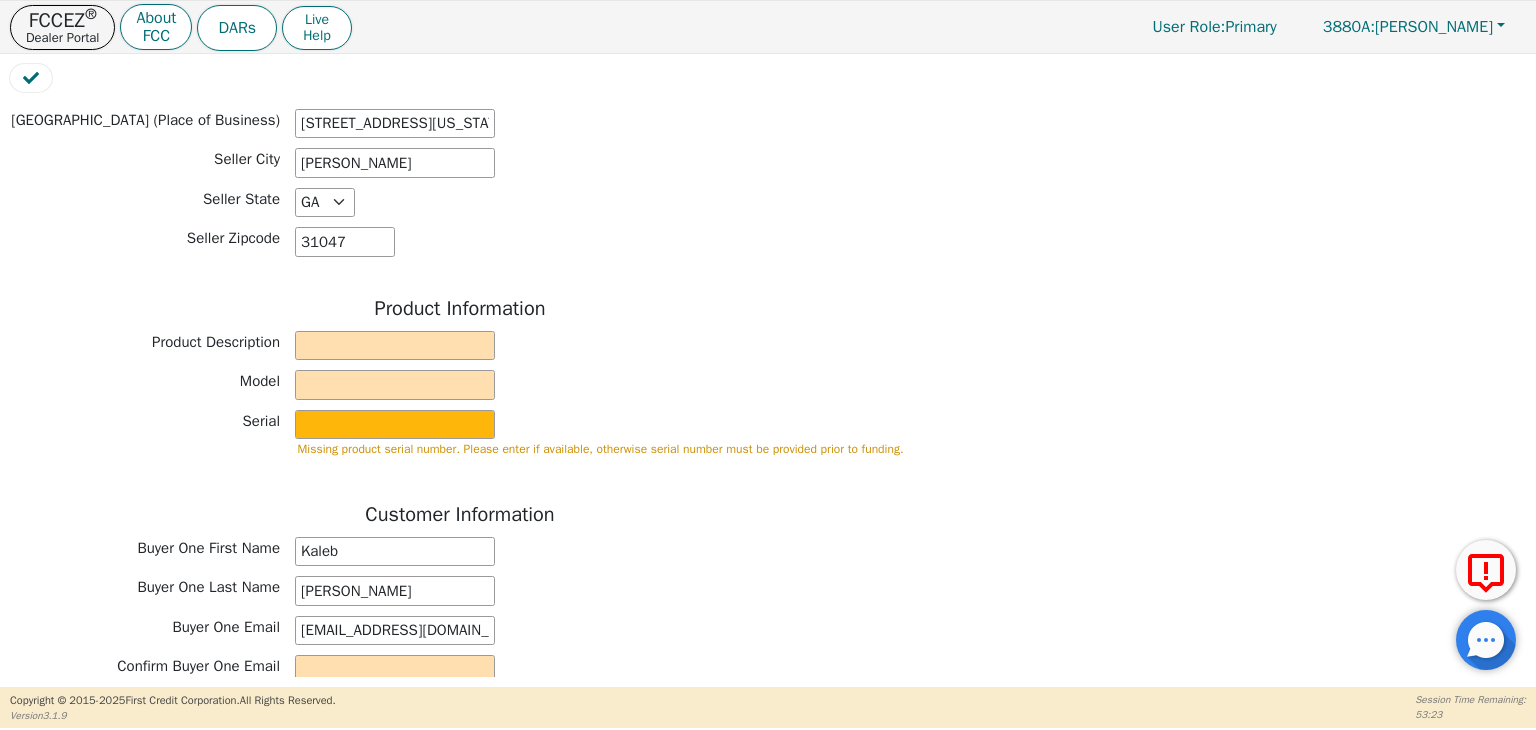 click on "Customer Information" at bounding box center (460, 517) 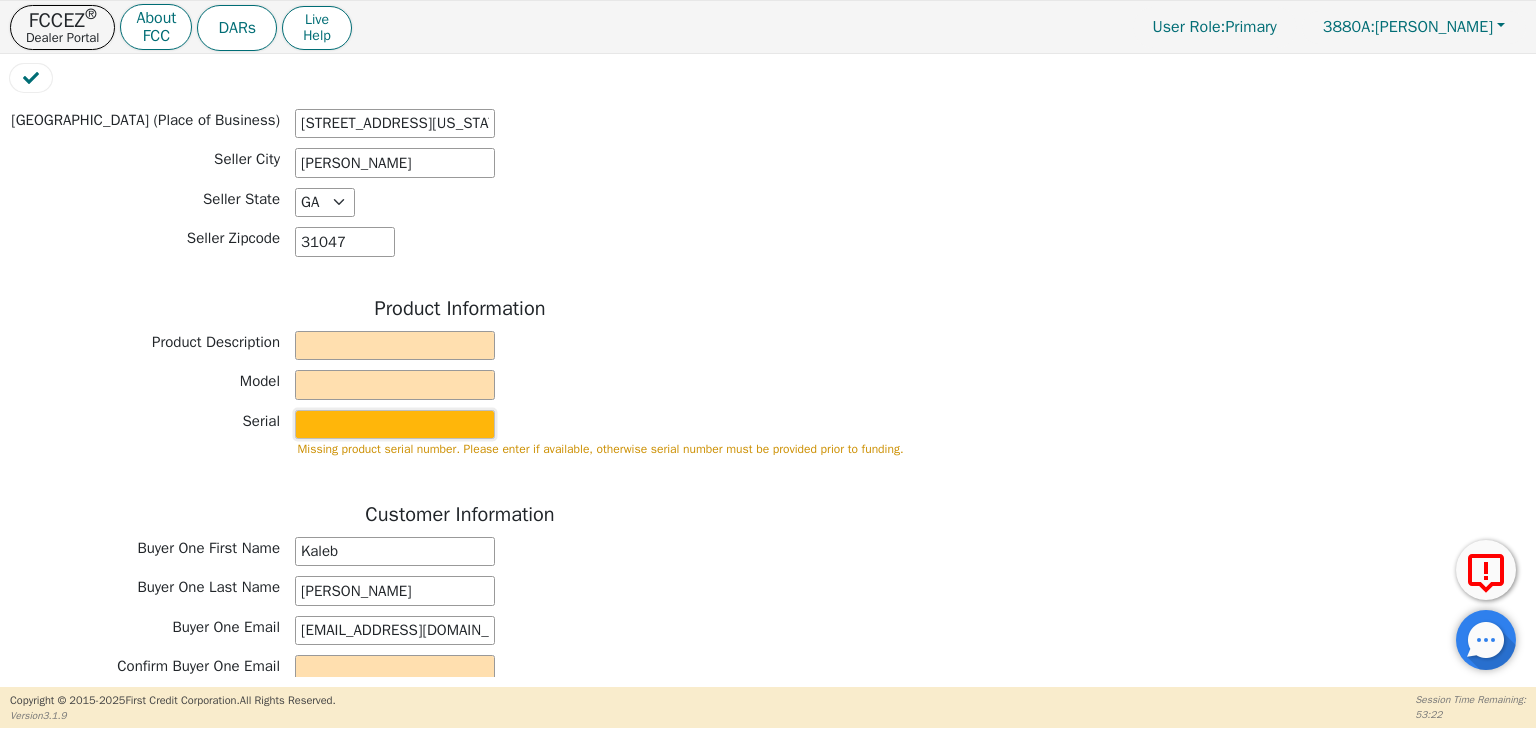 click at bounding box center [395, 425] 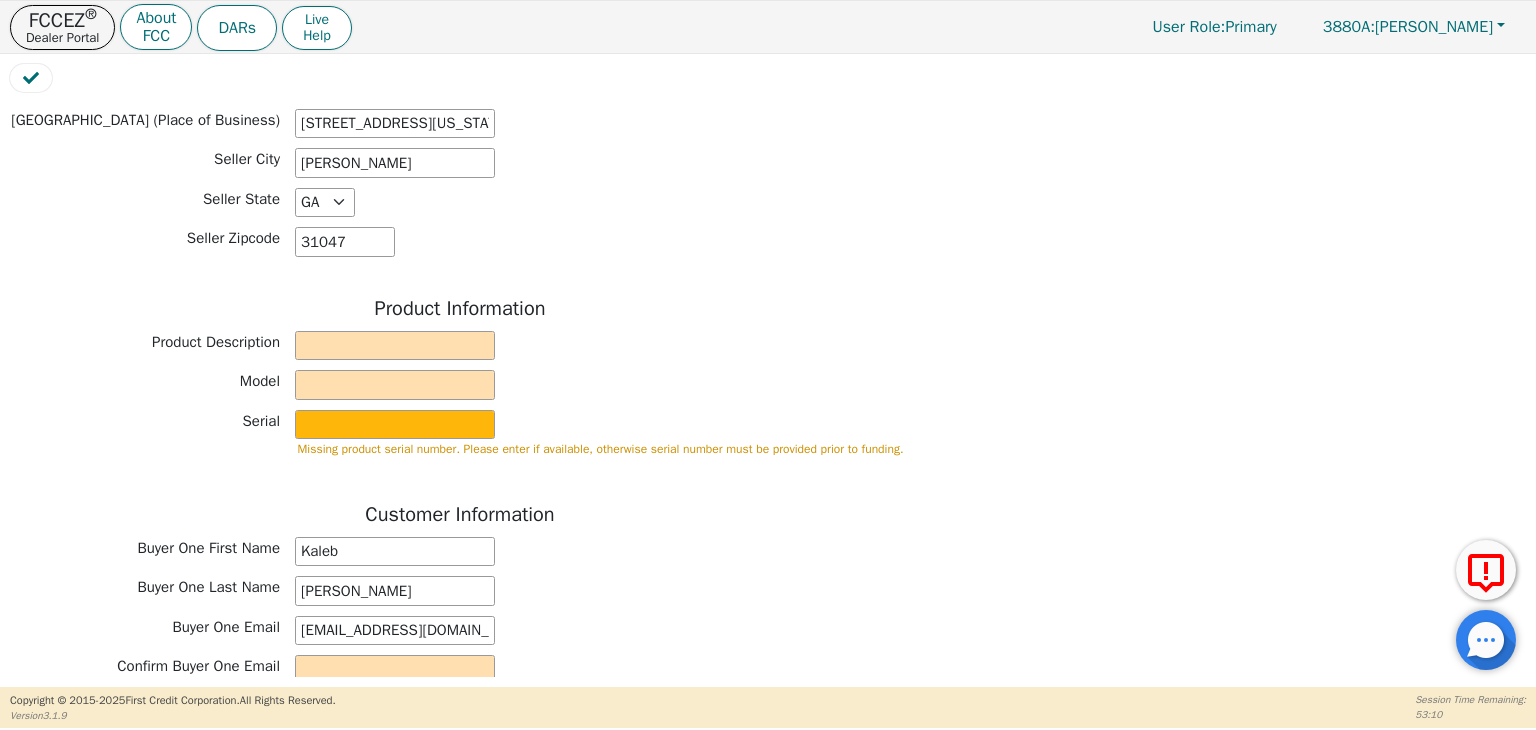 click on "Customer Information" at bounding box center (460, 515) 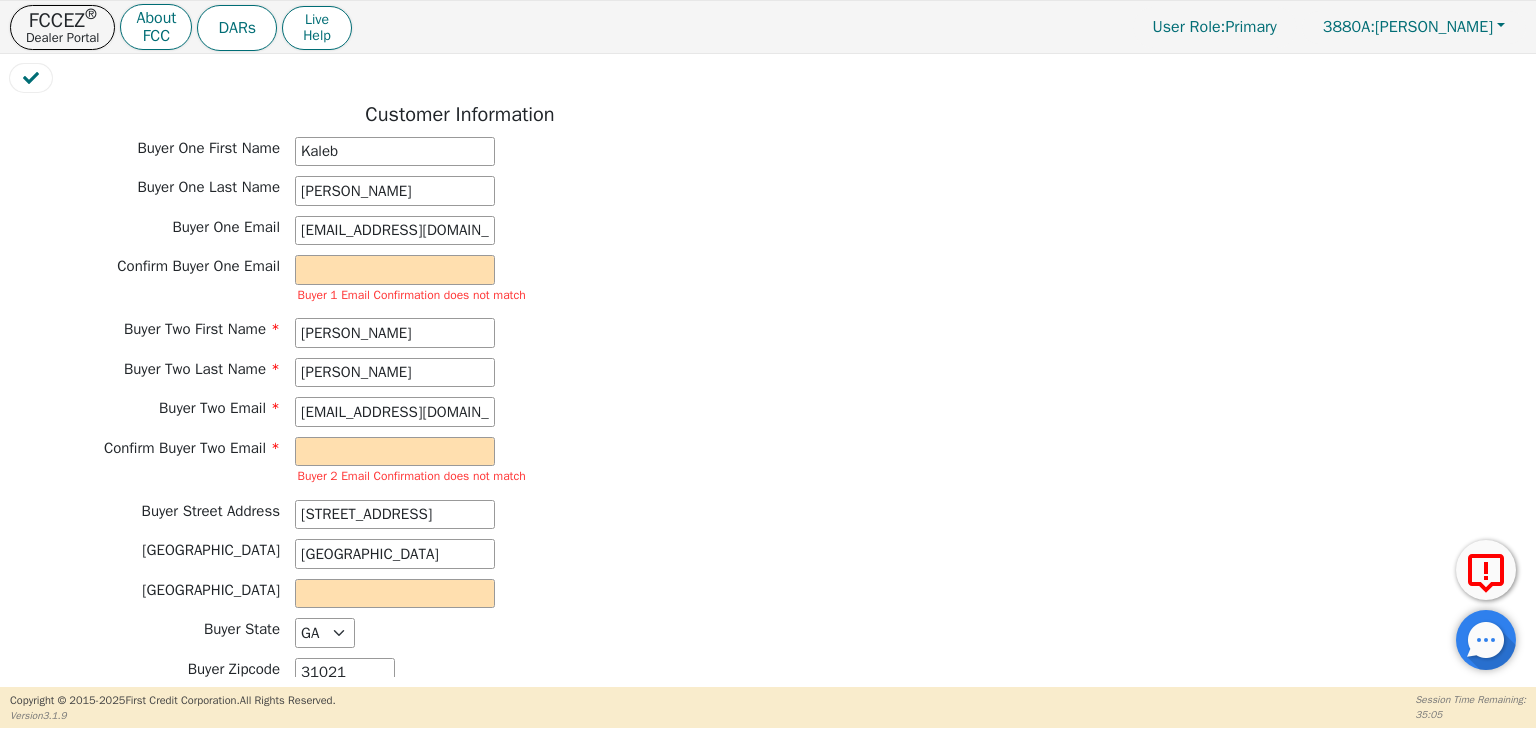 scroll, scrollTop: 1478, scrollLeft: 0, axis: vertical 